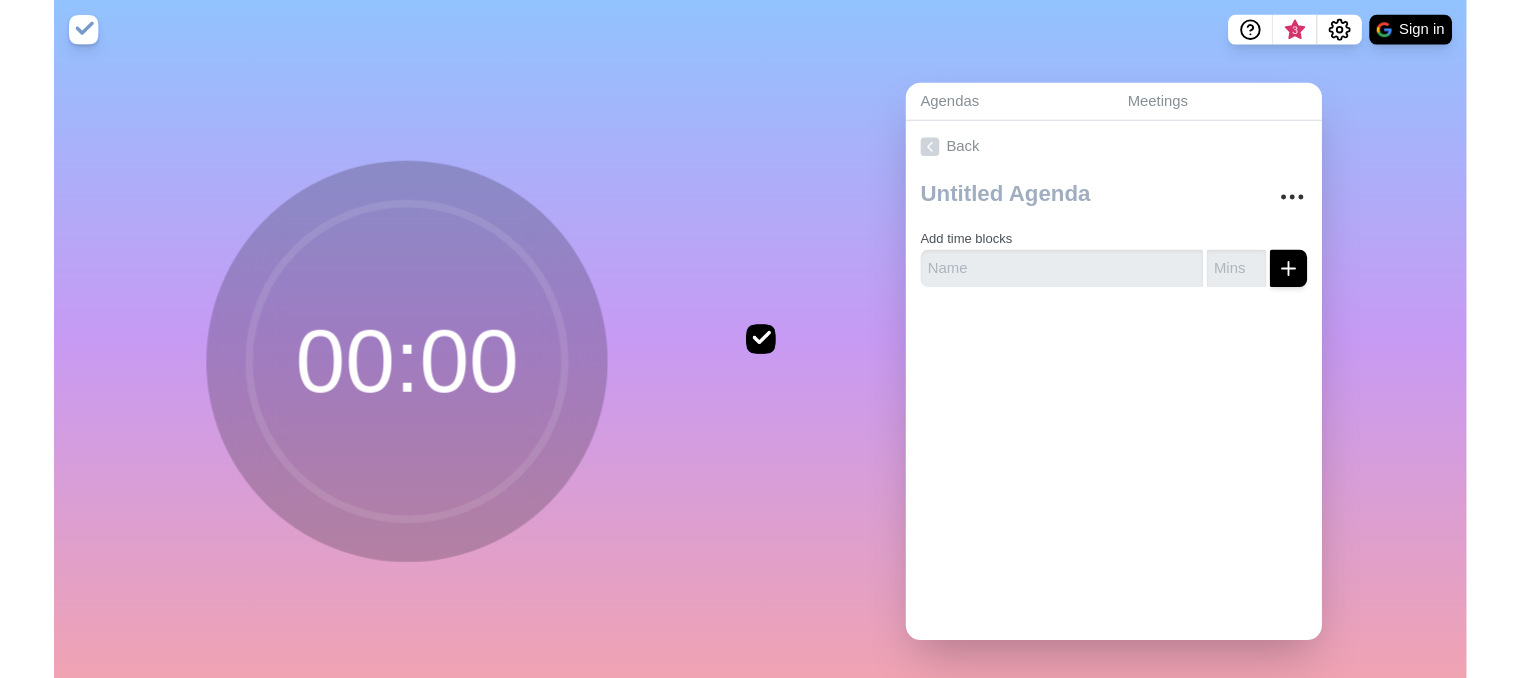 scroll, scrollTop: 0, scrollLeft: 0, axis: both 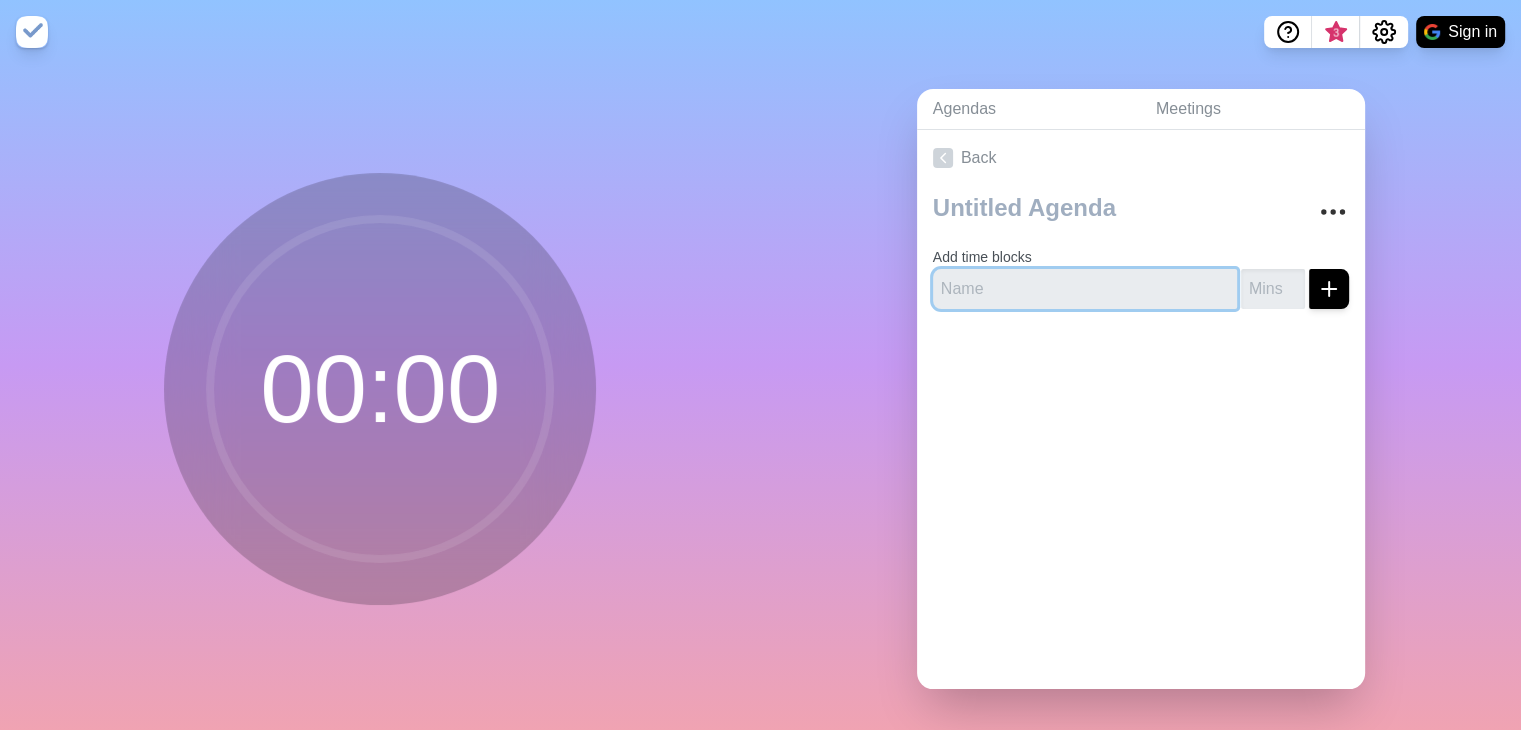 click at bounding box center [1085, 289] 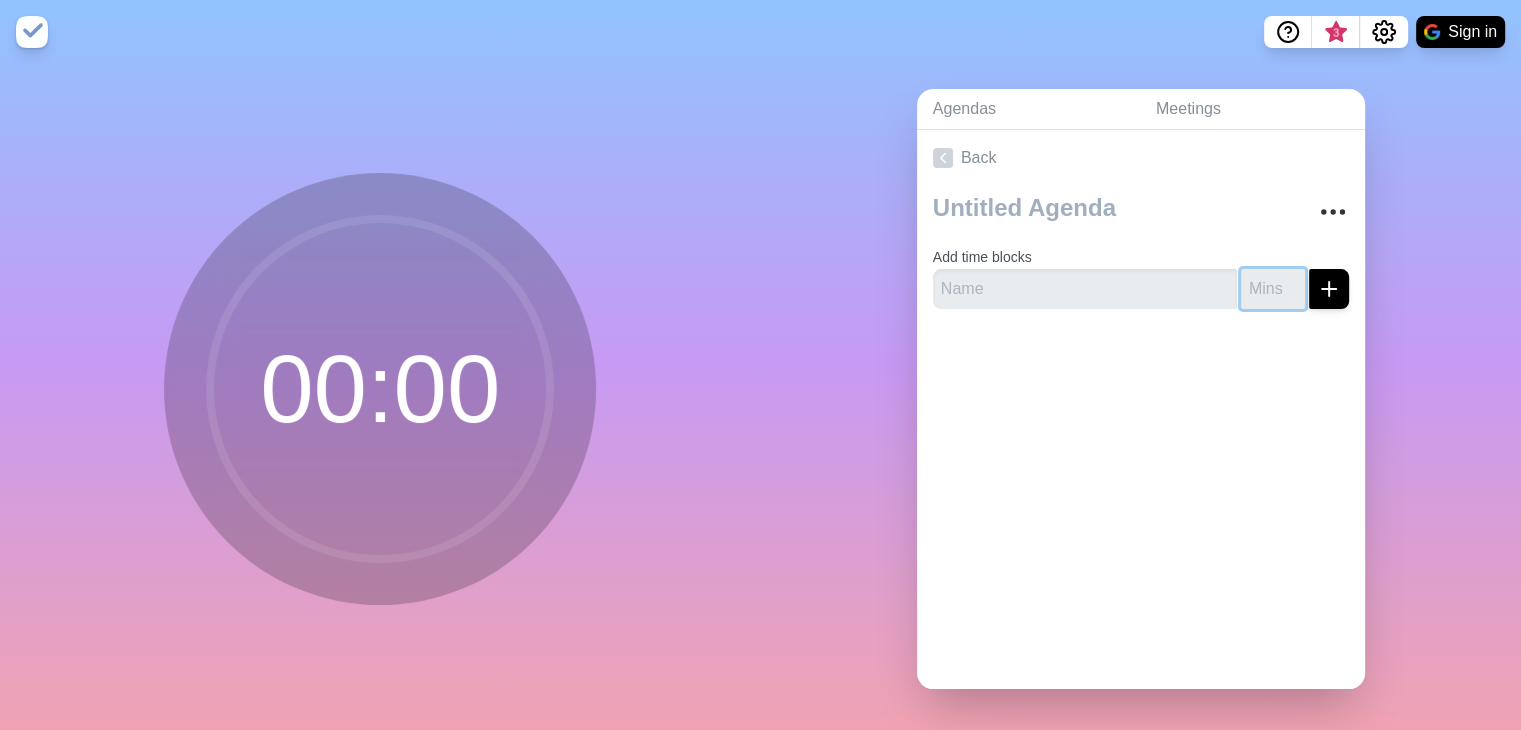click at bounding box center [1273, 289] 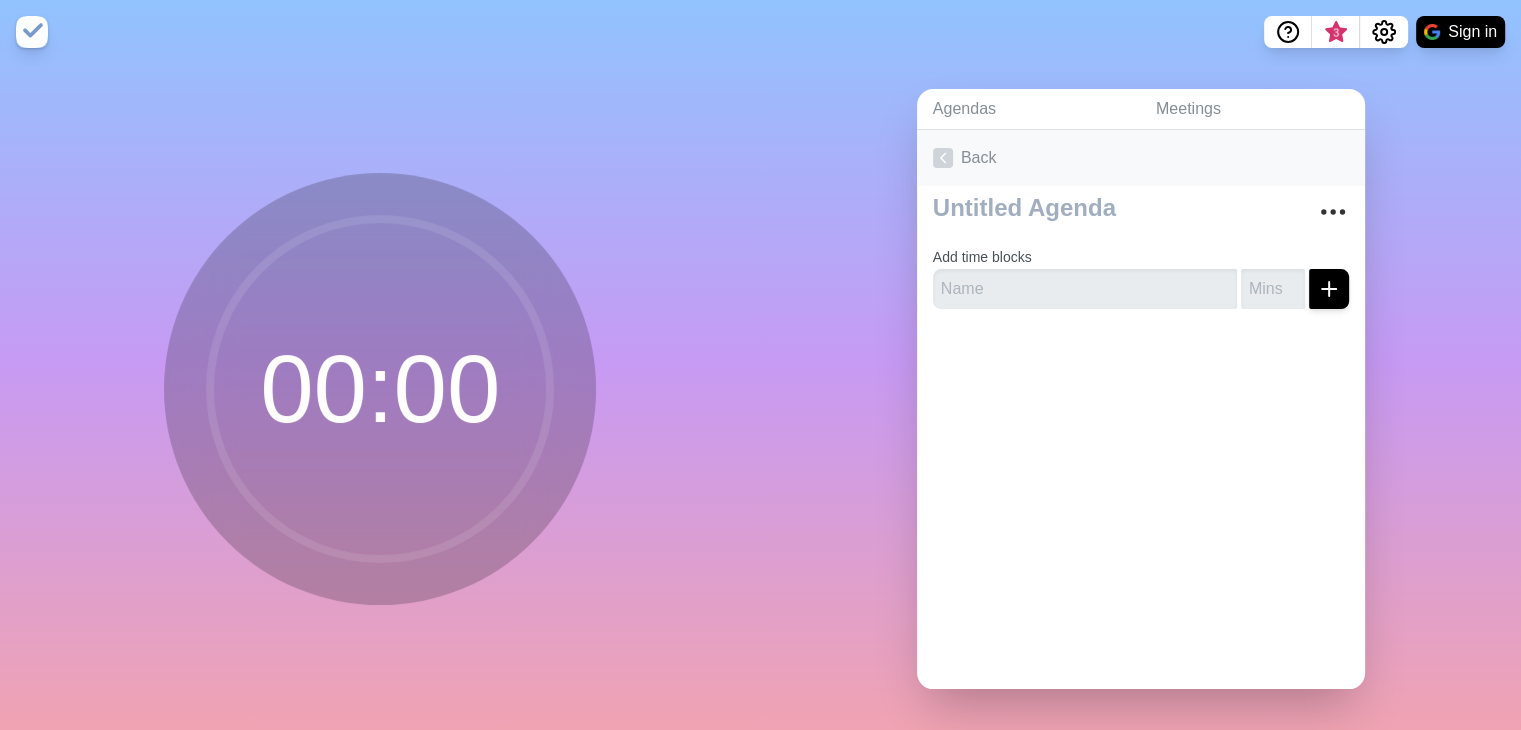 drag, startPoint x: 971, startPoint y: 165, endPoint x: 992, endPoint y: 206, distance: 46.06517 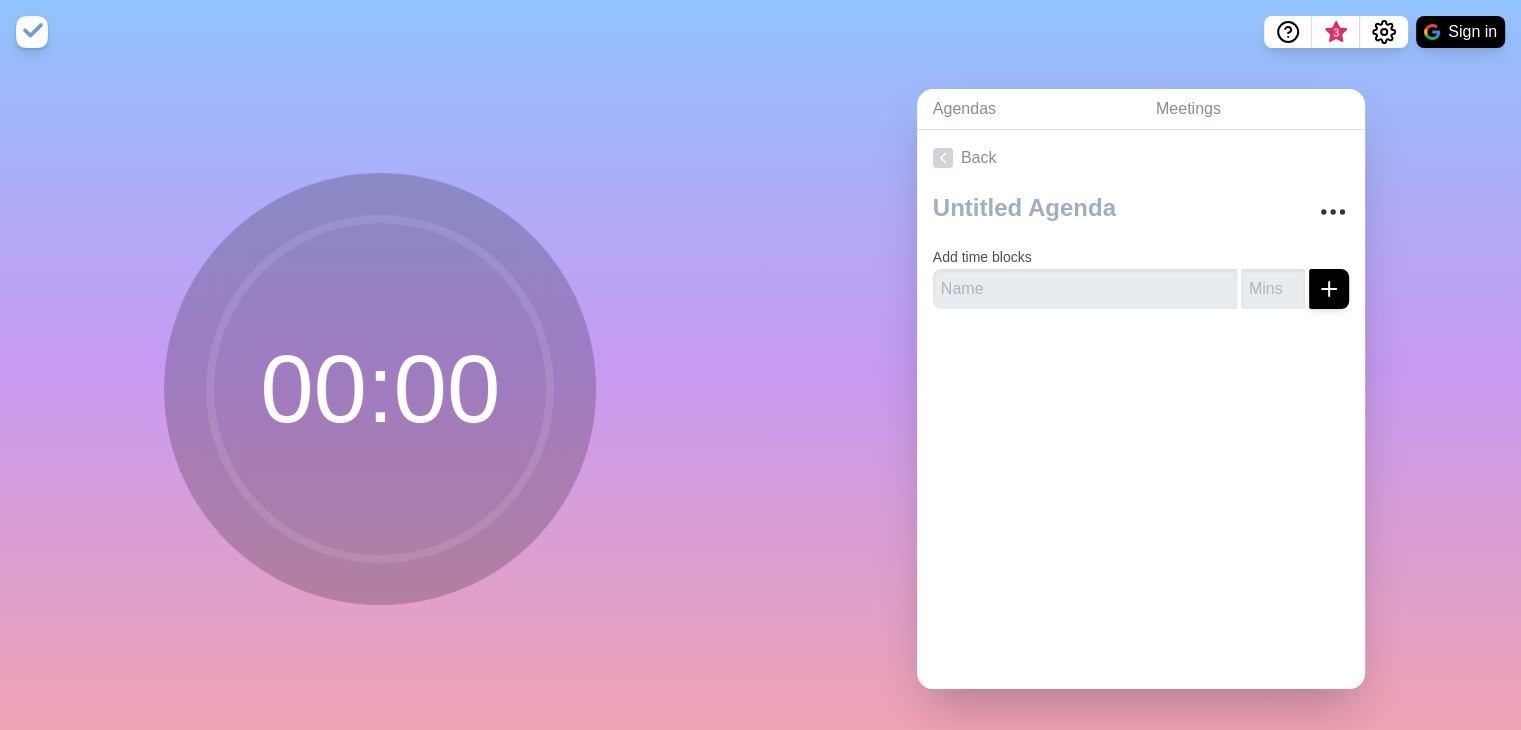 click on "Back" at bounding box center (1141, 158) 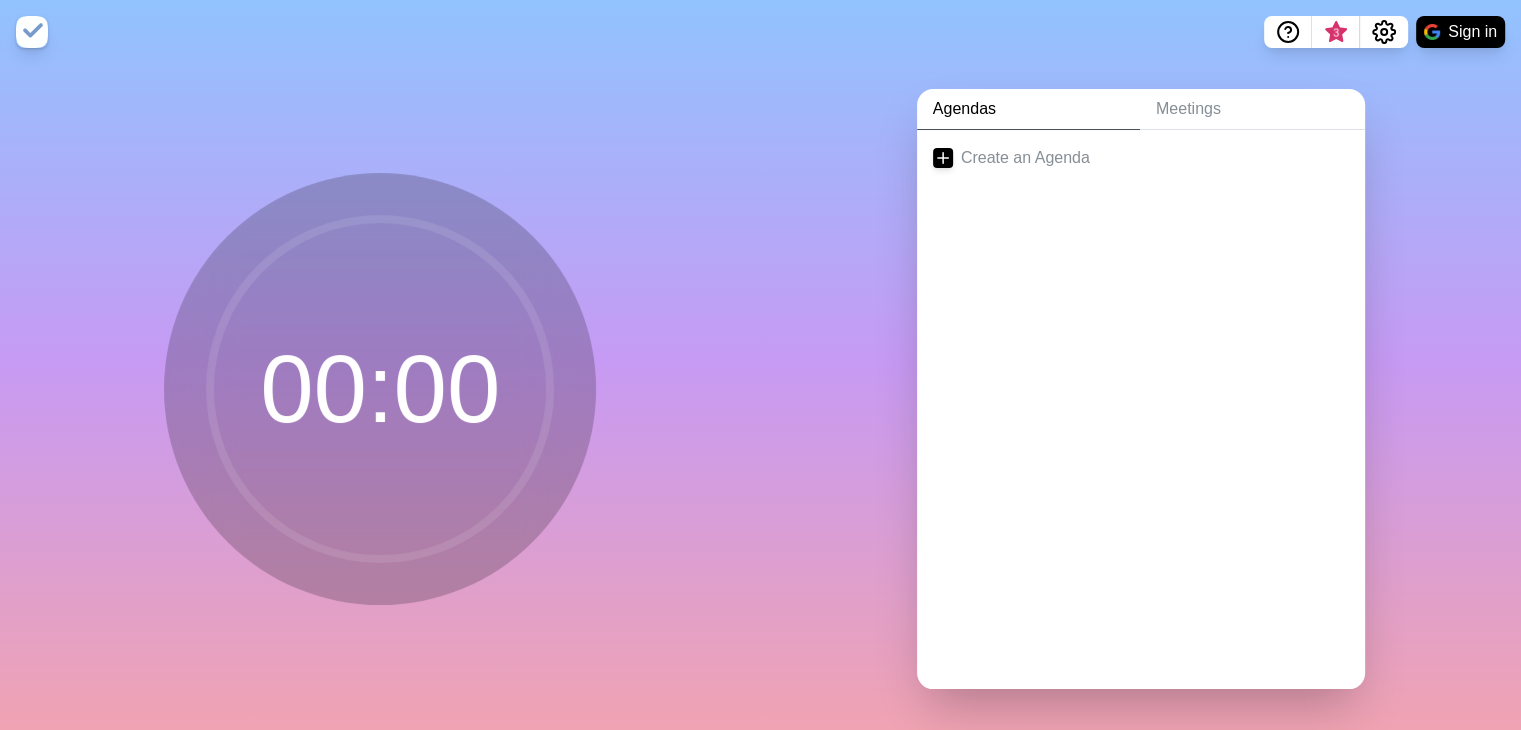click 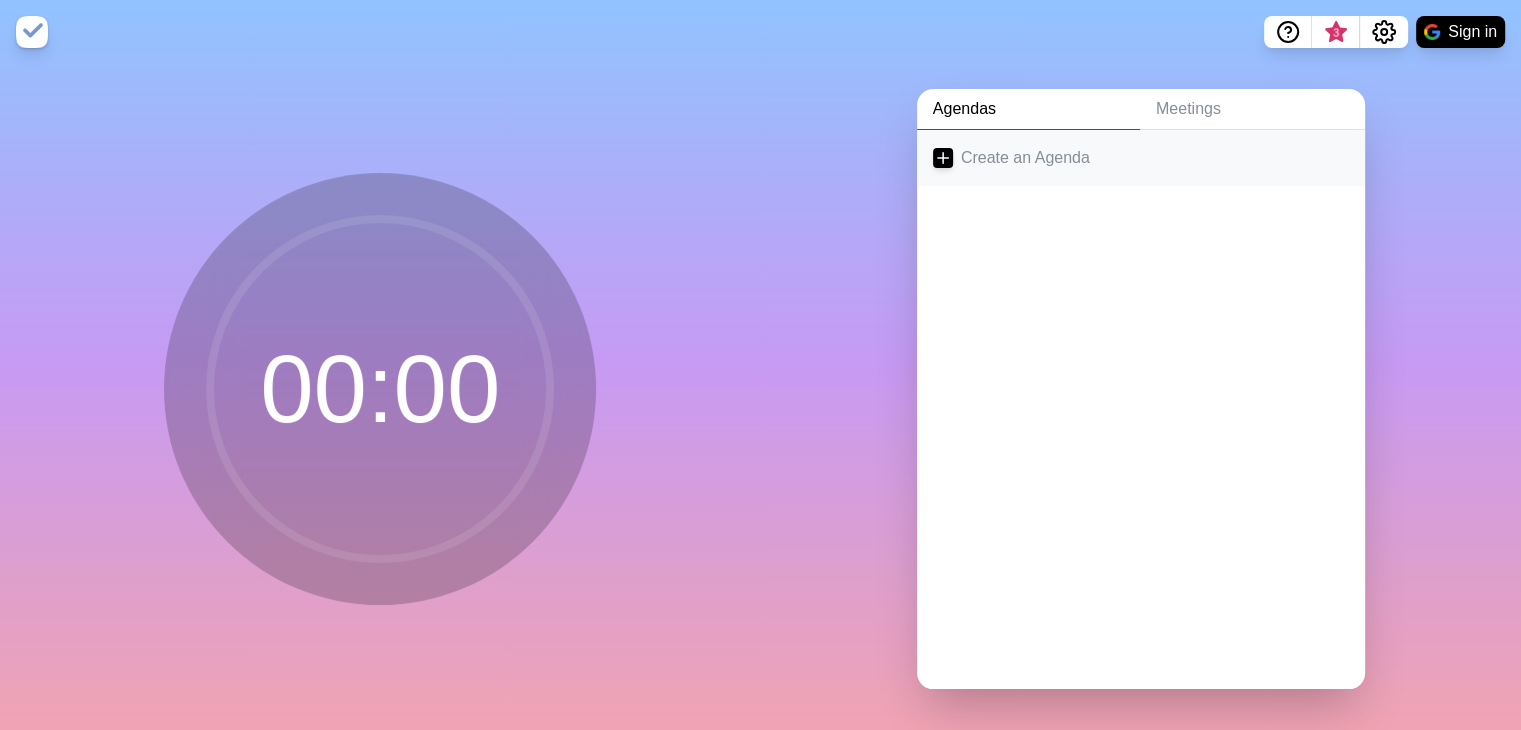 click on "Create an Agenda" at bounding box center [1141, 158] 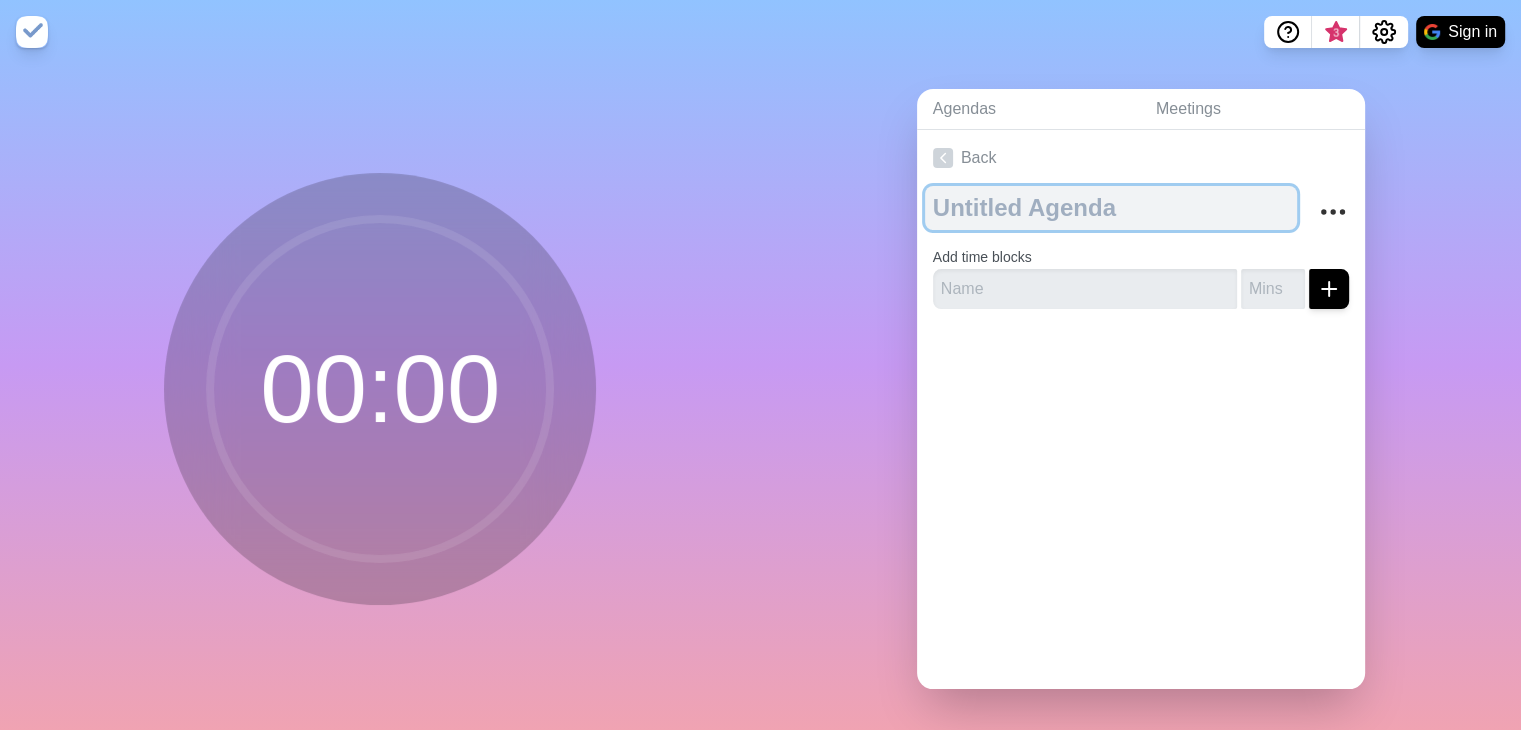 click at bounding box center (1111, 208) 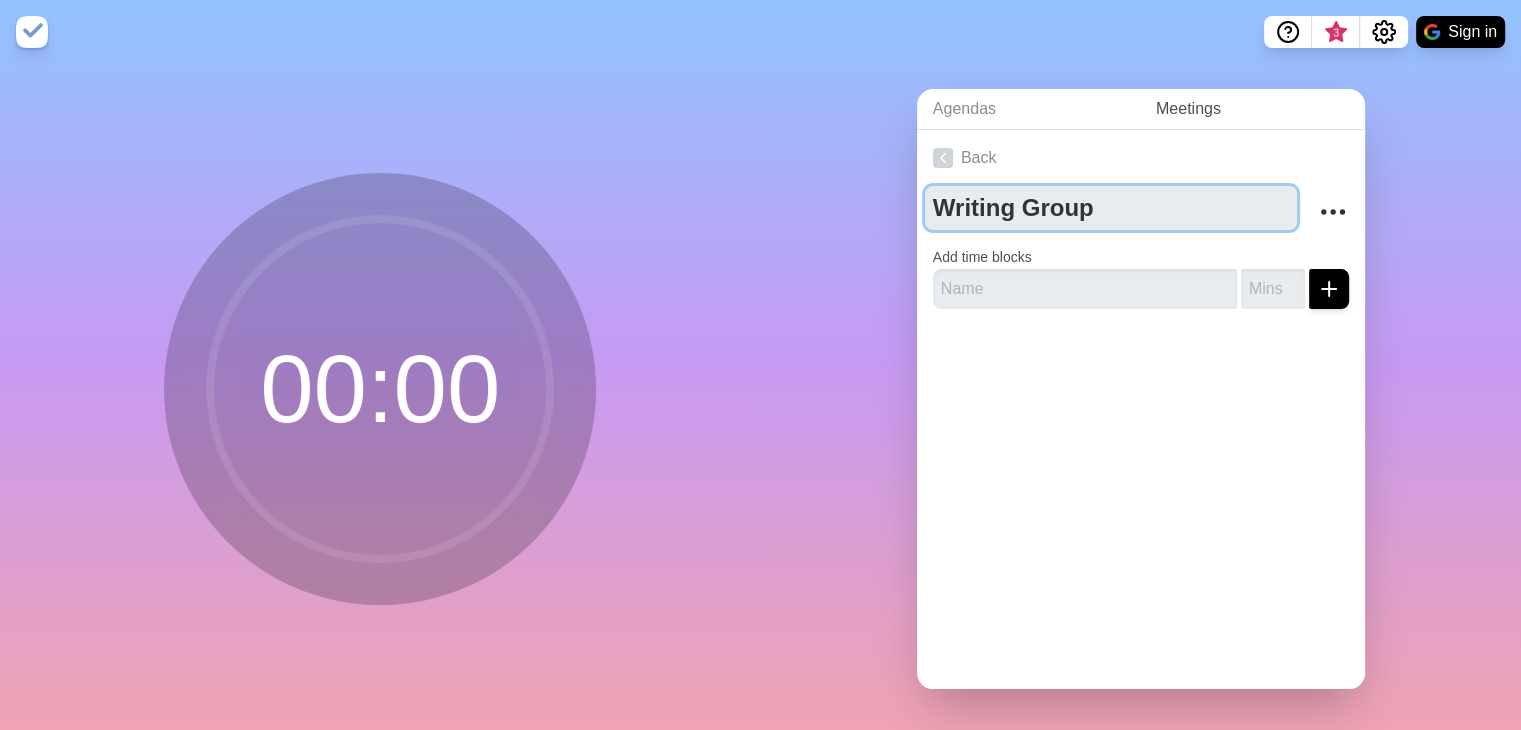 type on "Writing Group" 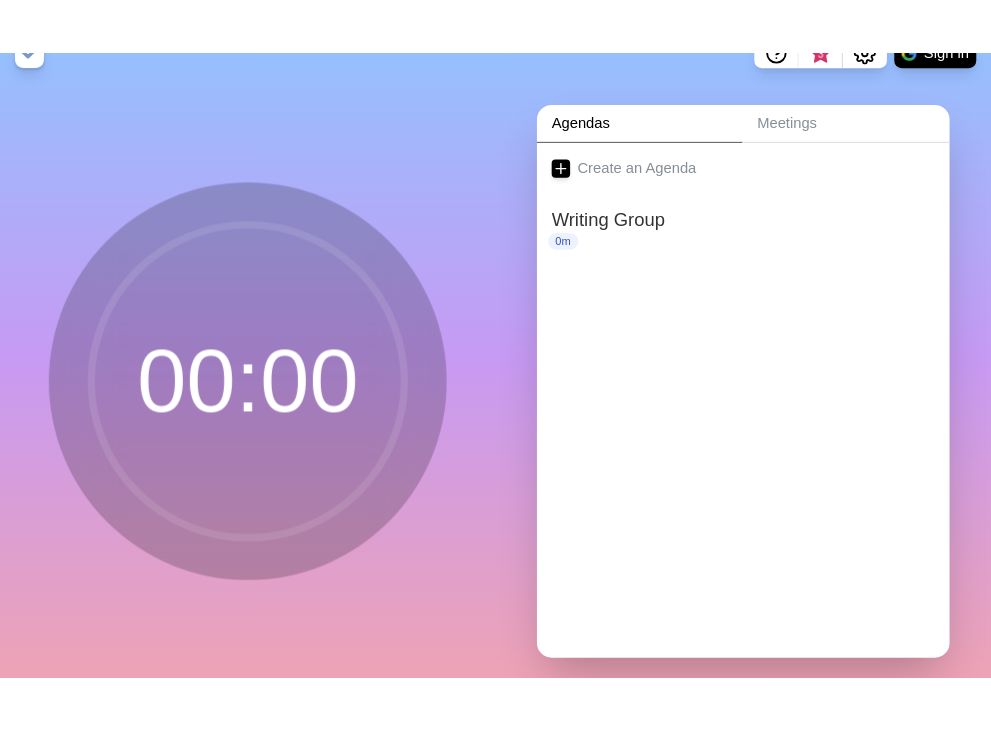 scroll, scrollTop: 0, scrollLeft: 0, axis: both 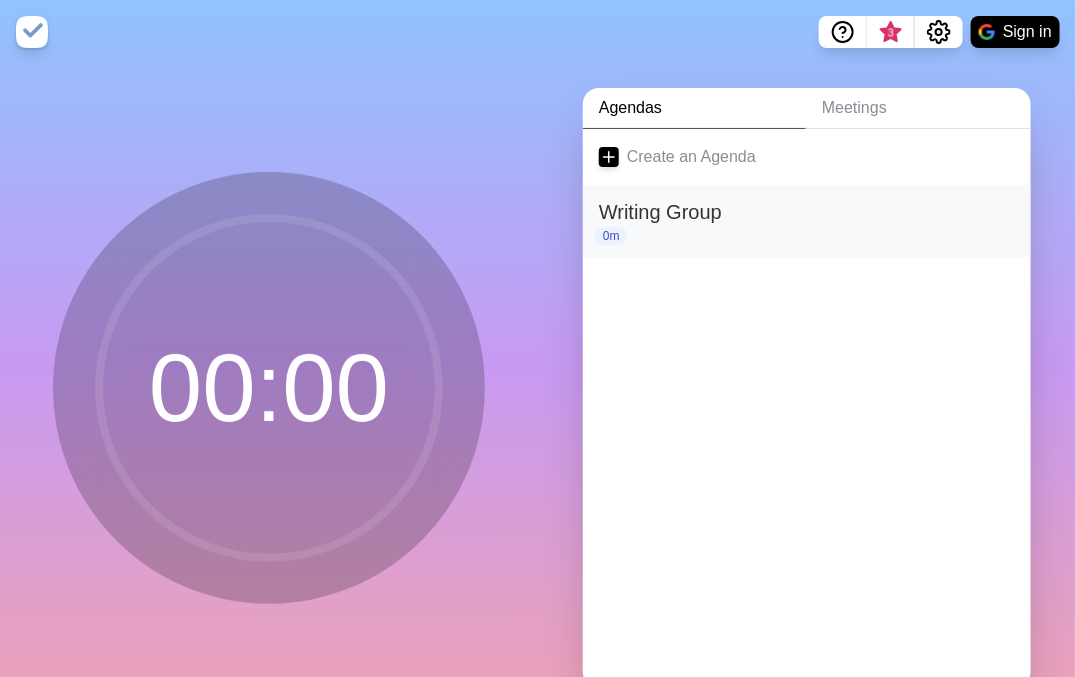 click on "Writing Group" at bounding box center (807, 212) 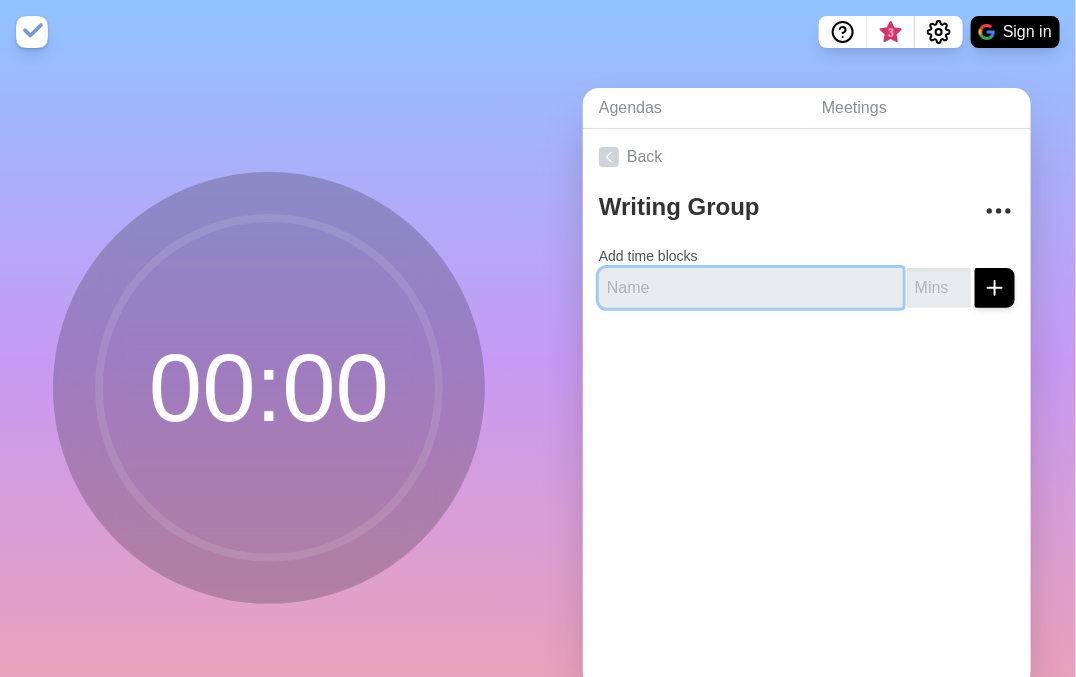 click at bounding box center [751, 288] 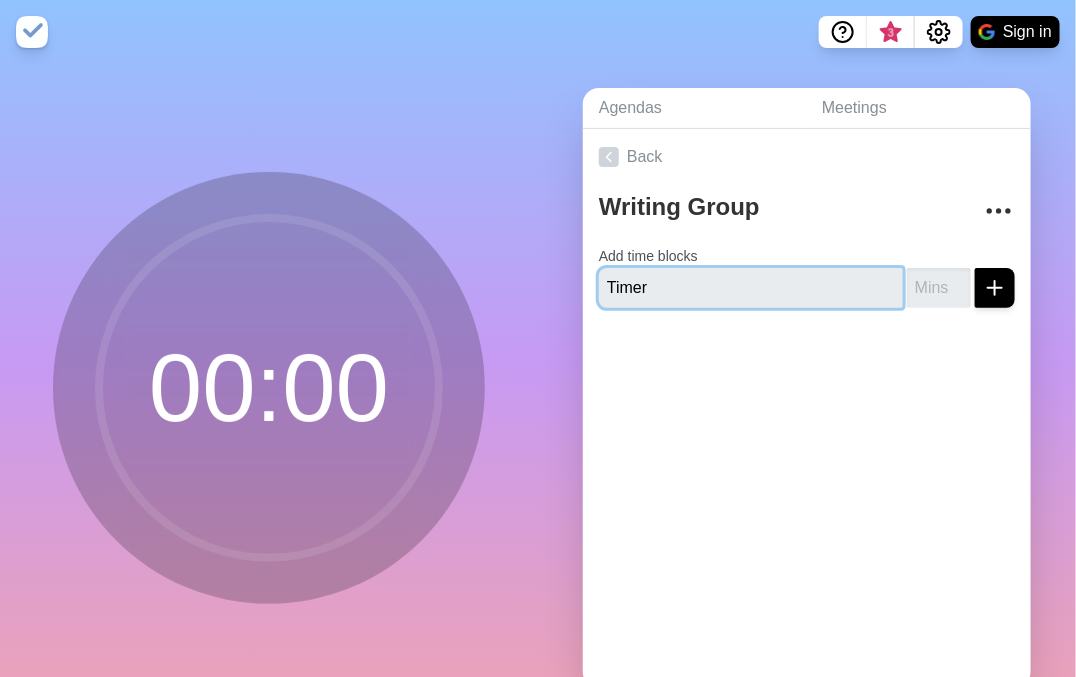 type on "Timer" 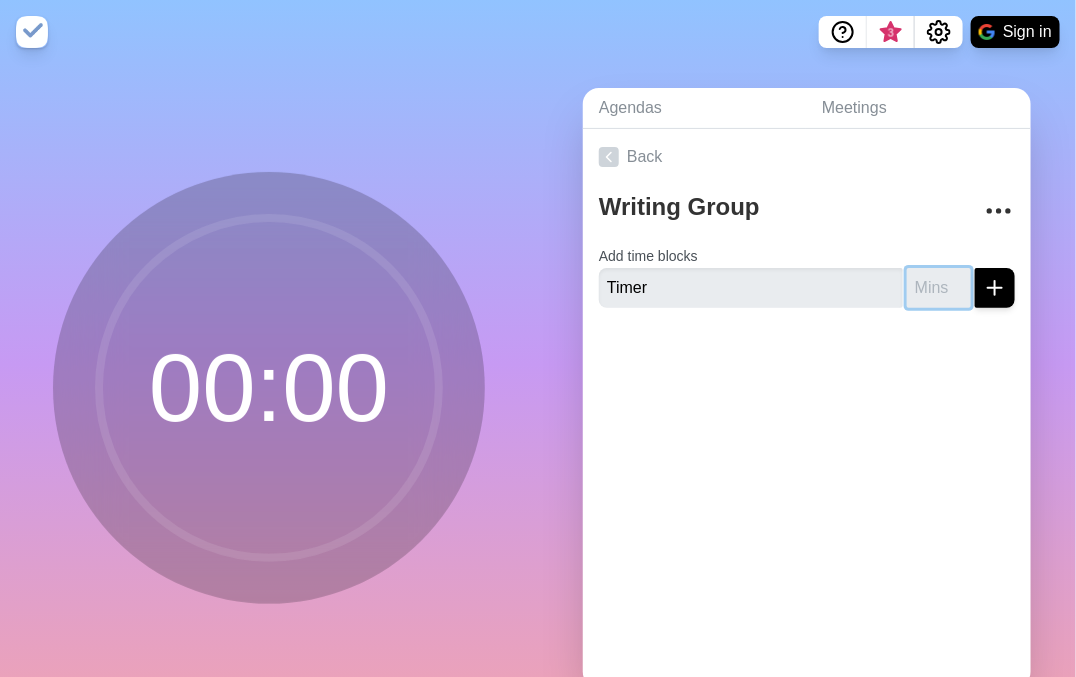 click at bounding box center (939, 288) 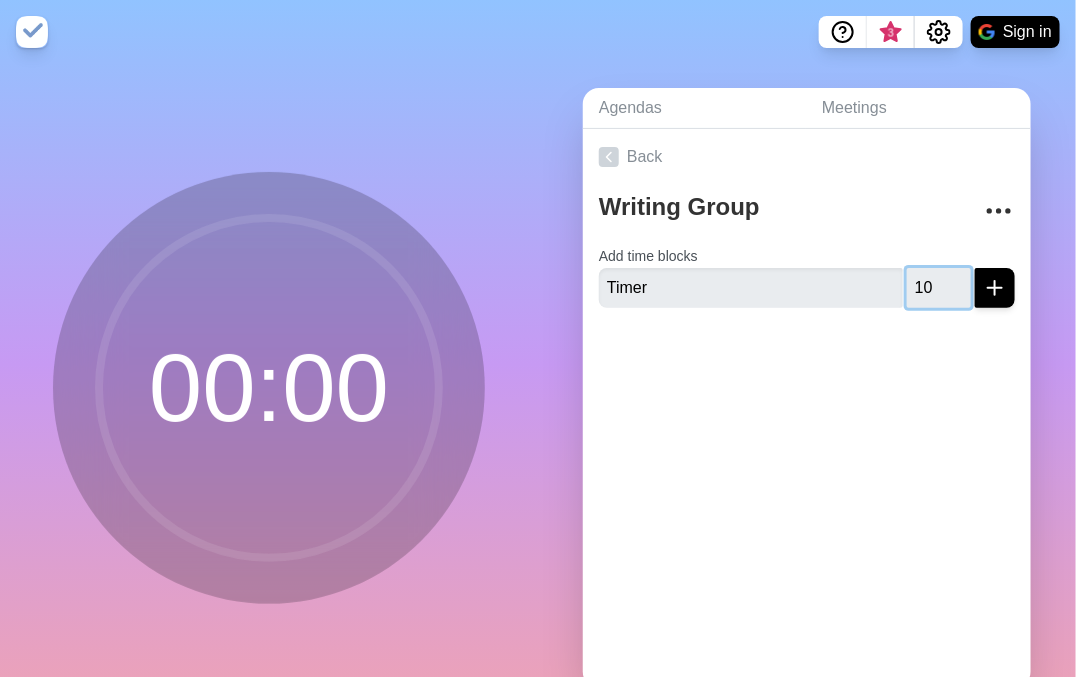 type on "10" 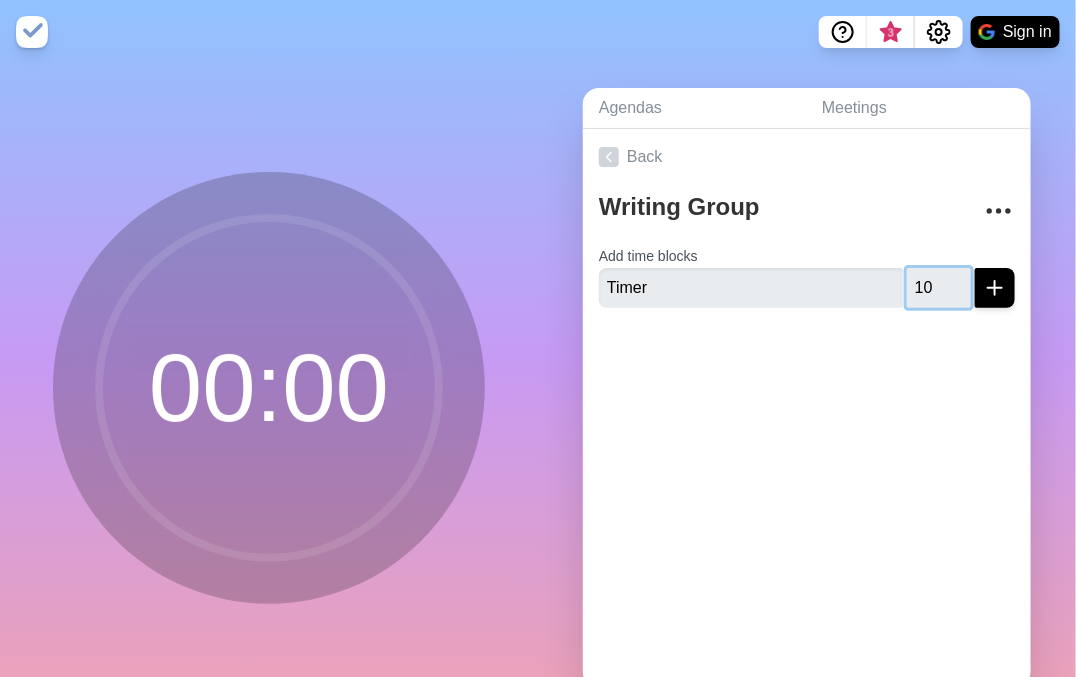 click at bounding box center [995, 288] 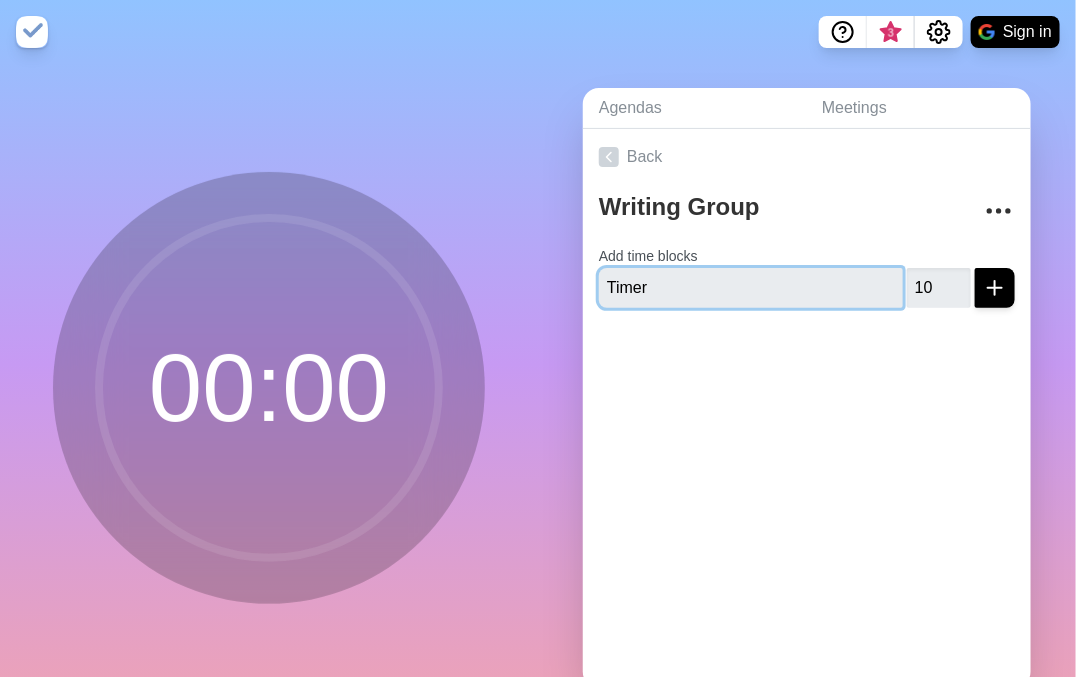 type 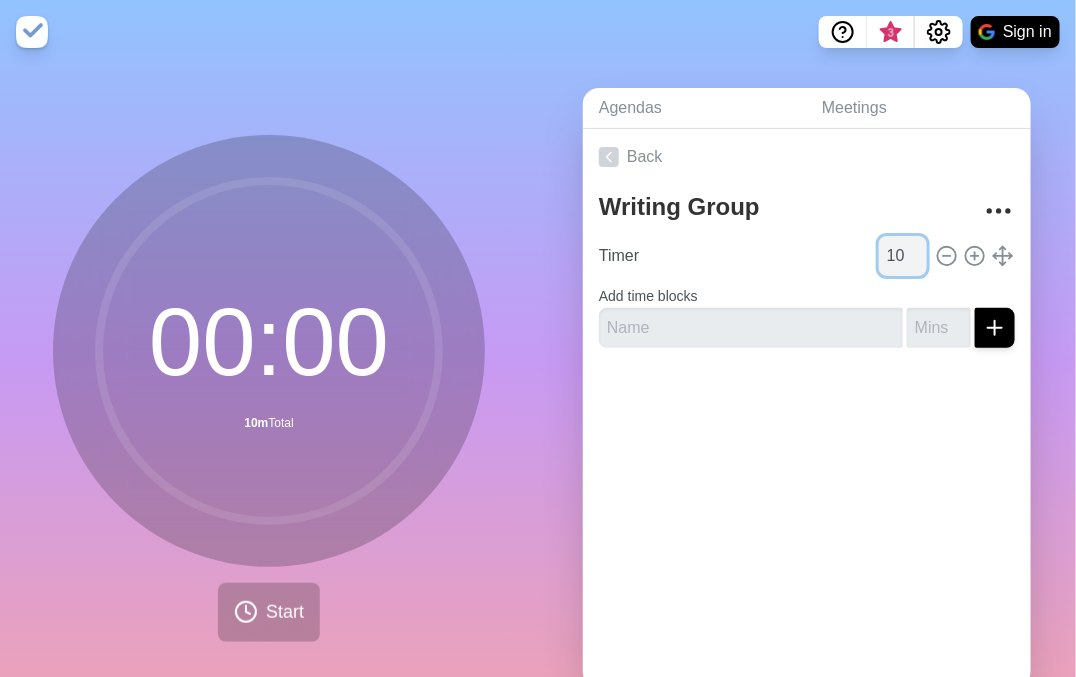 click on "10" at bounding box center (903, 256) 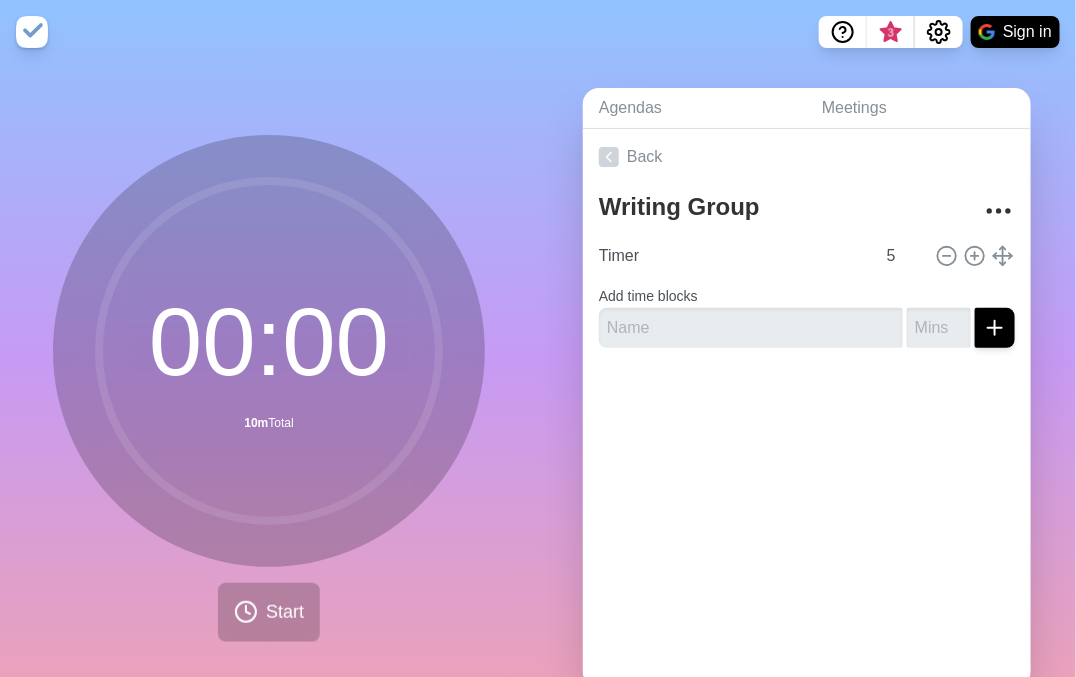 click 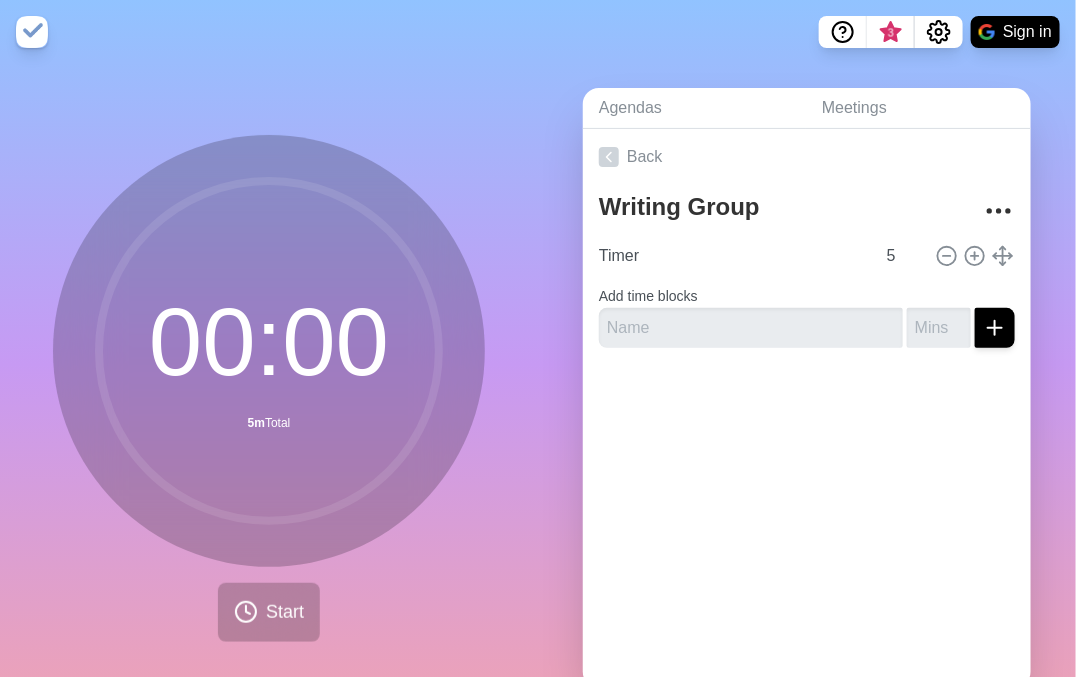 drag, startPoint x: 811, startPoint y: 441, endPoint x: 821, endPoint y: 442, distance: 10.049875 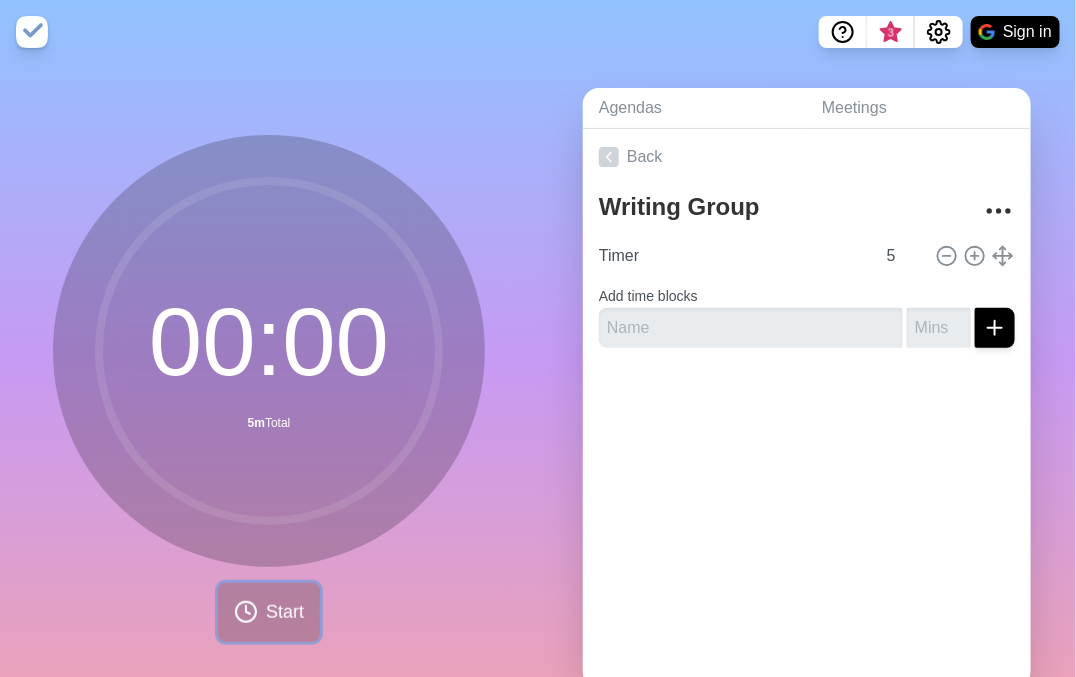 click on "Start" at bounding box center [285, 612] 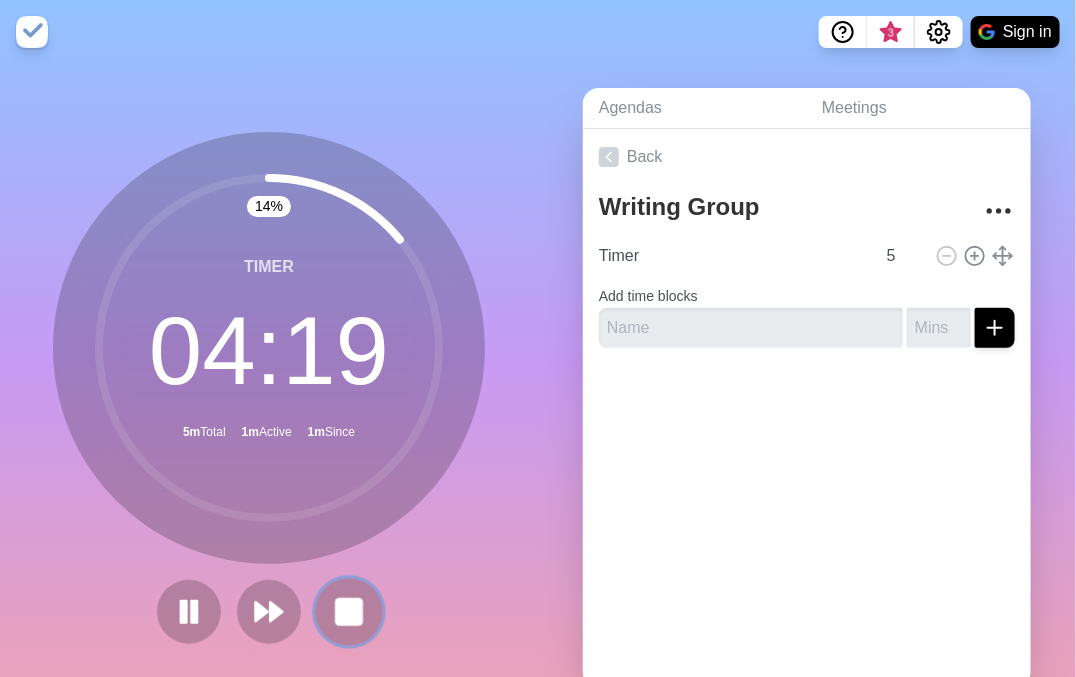 click 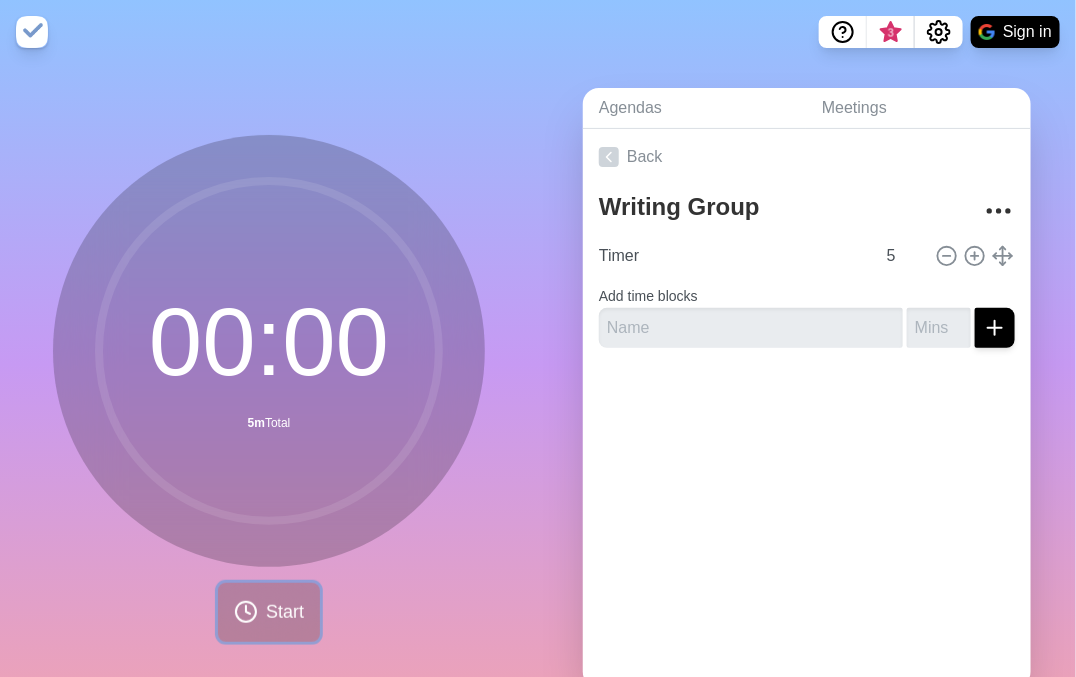click on "Start" at bounding box center (285, 612) 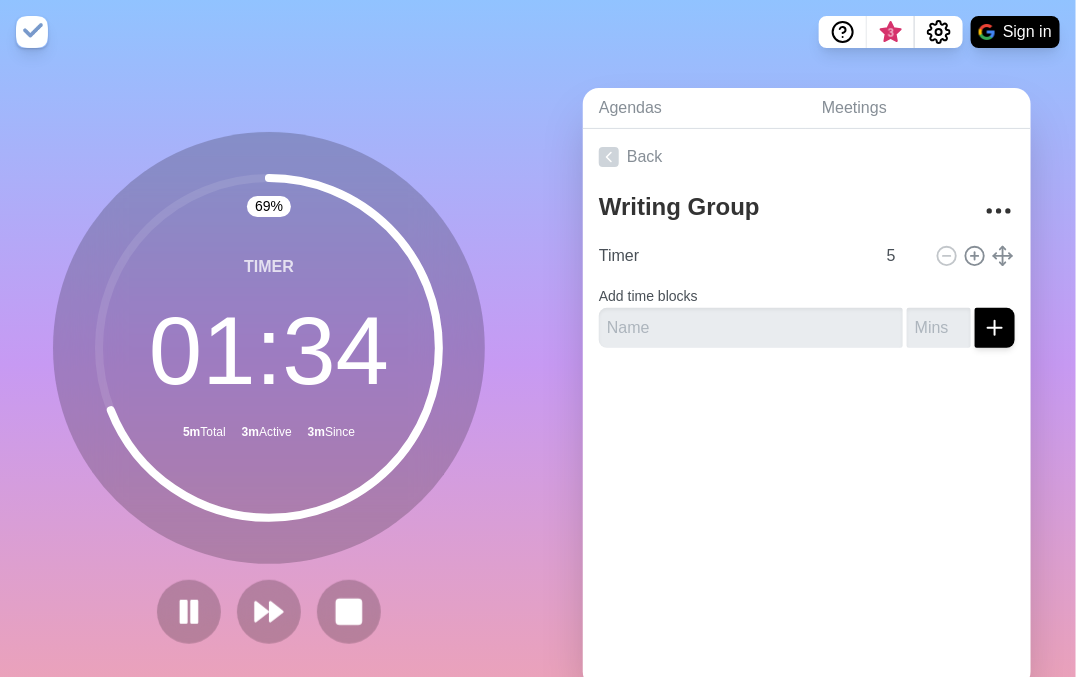 click on "Timer     01 : 34   5m
Total   3m
Active   3m
Since" at bounding box center [269, 348] 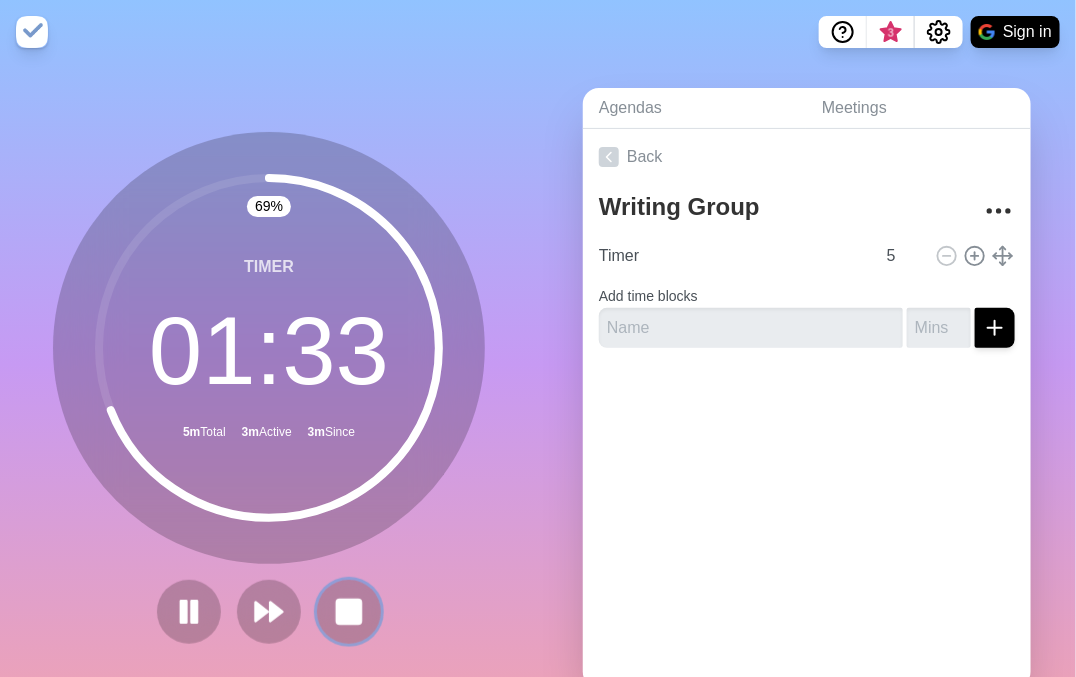 click 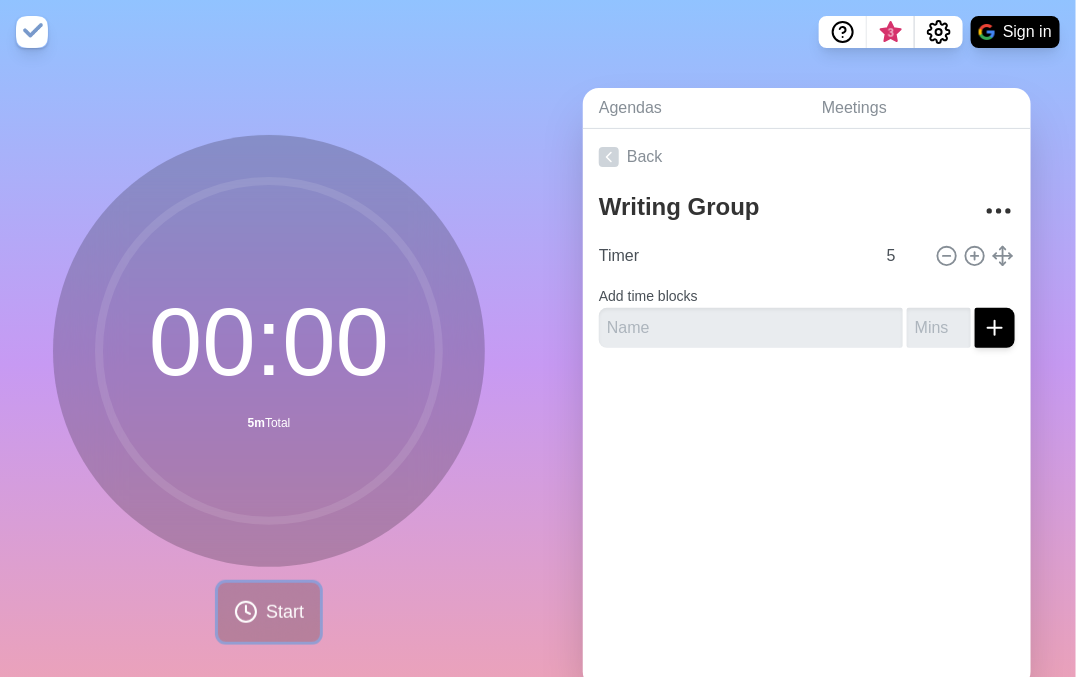 click on "Start" at bounding box center (285, 612) 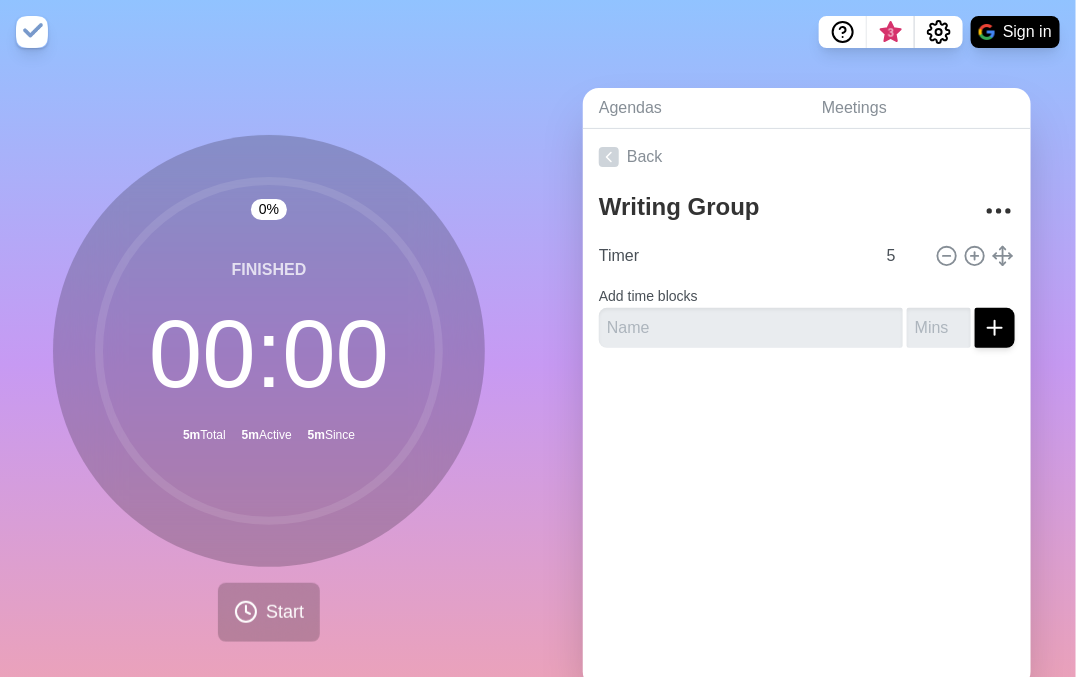 click 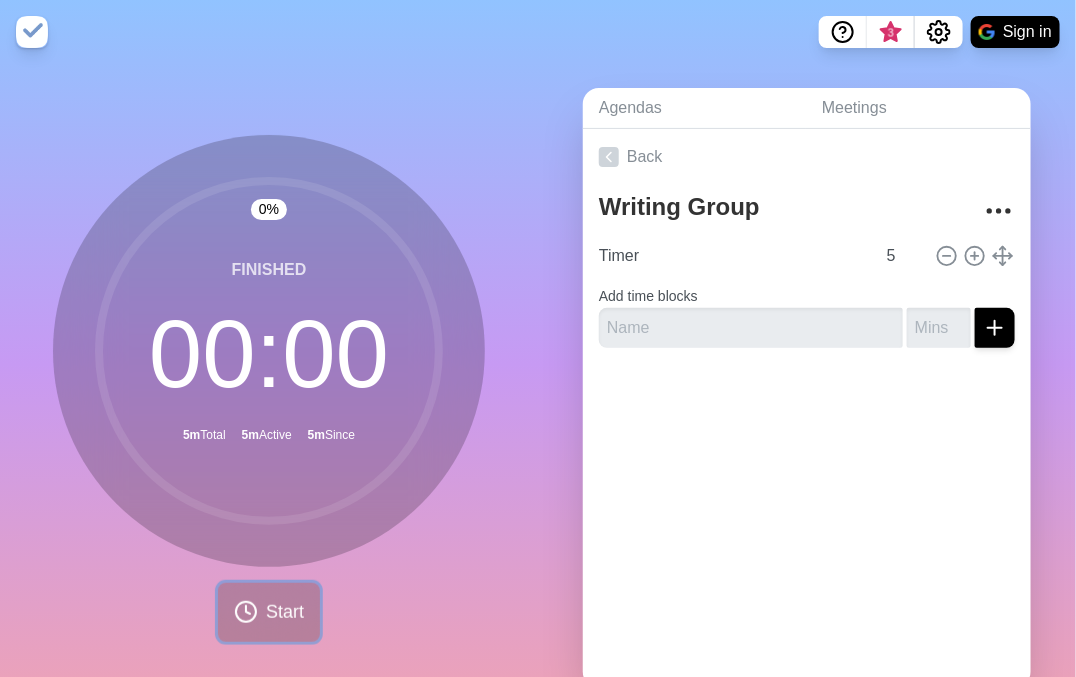 click on "Start" at bounding box center (269, 612) 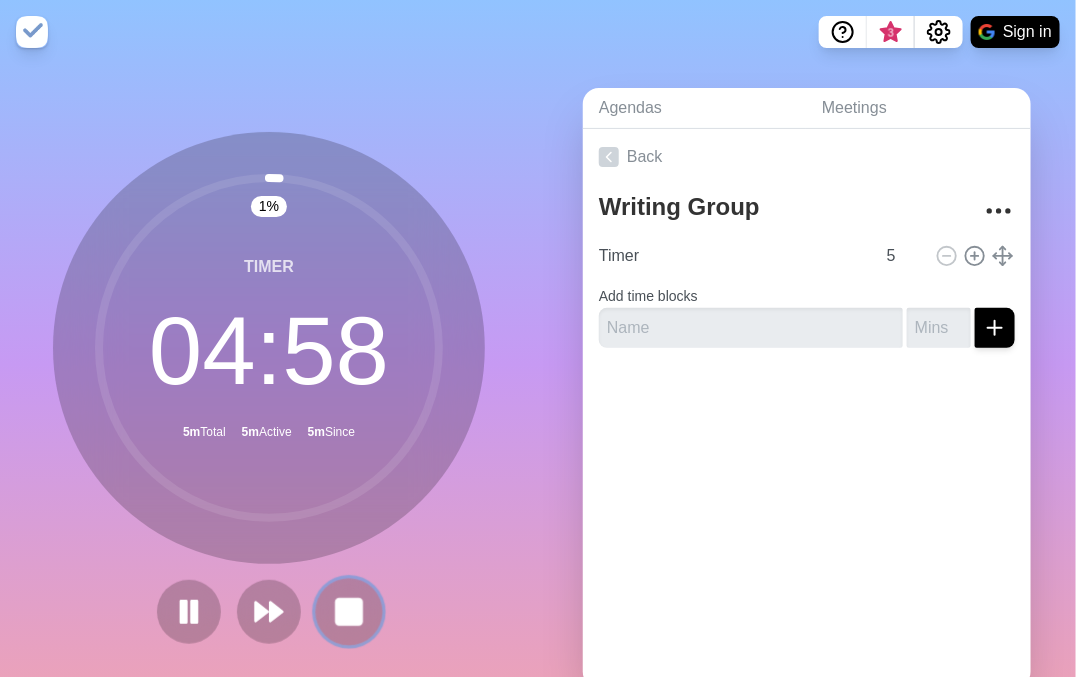 click 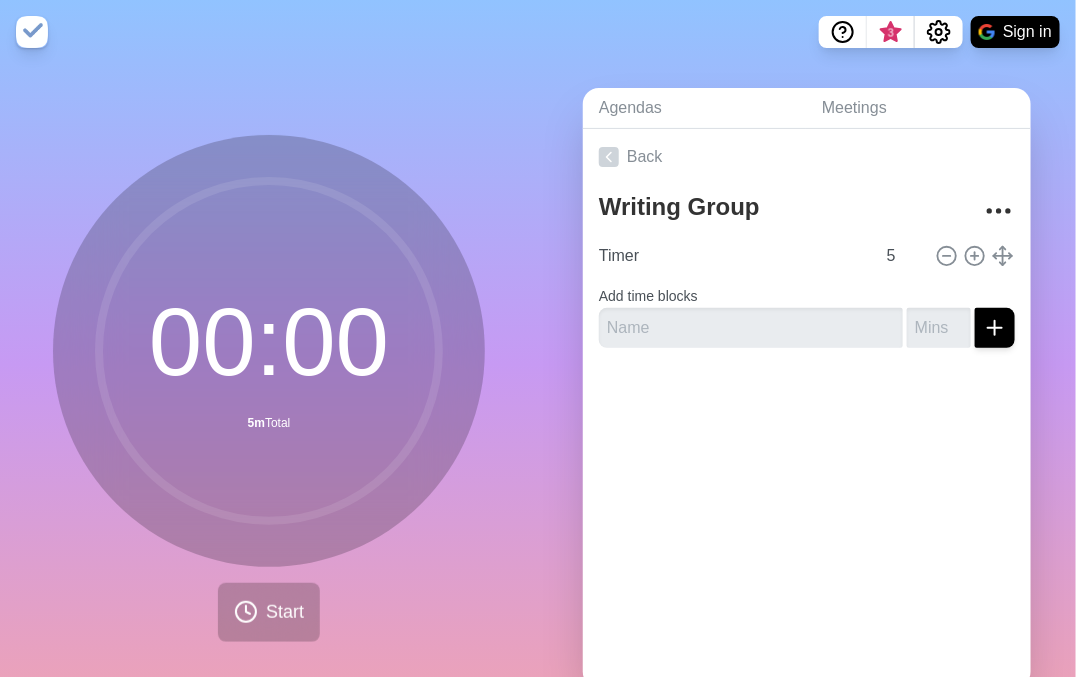 drag, startPoint x: 437, startPoint y: 589, endPoint x: 450, endPoint y: 579, distance: 16.40122 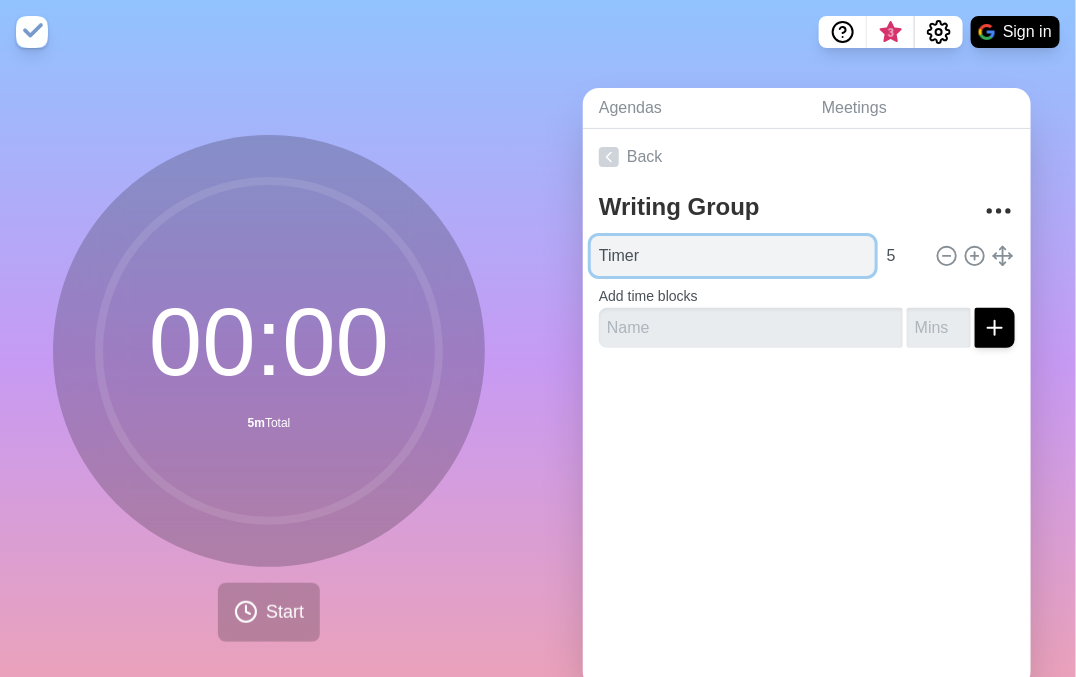 click on "Timer" at bounding box center (733, 256) 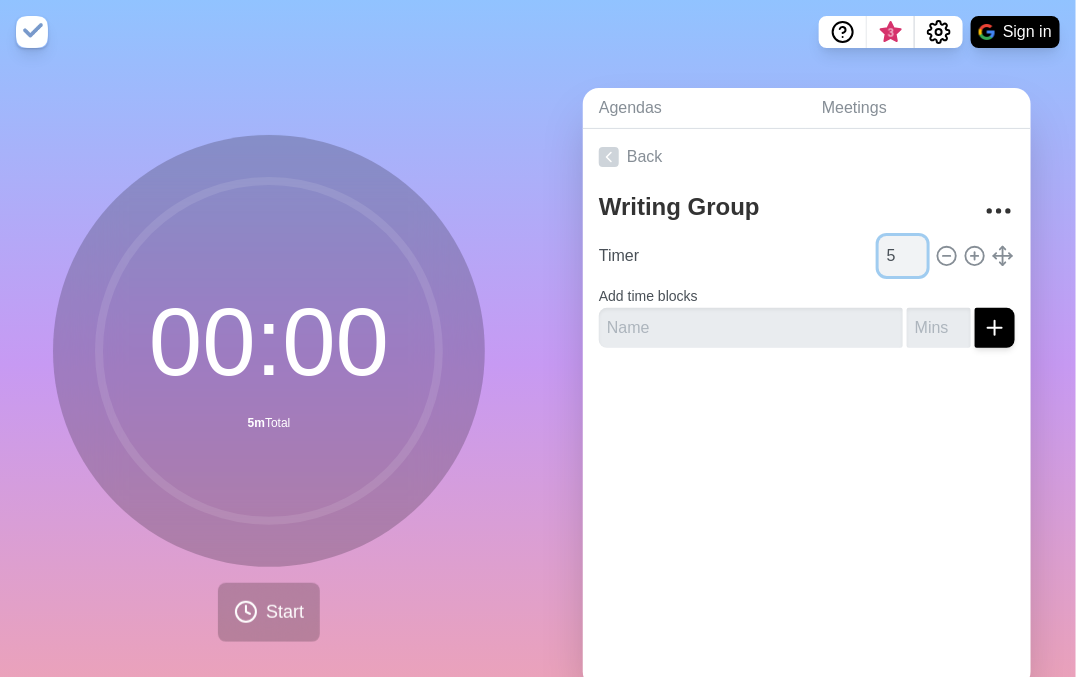 click on "5" at bounding box center [903, 256] 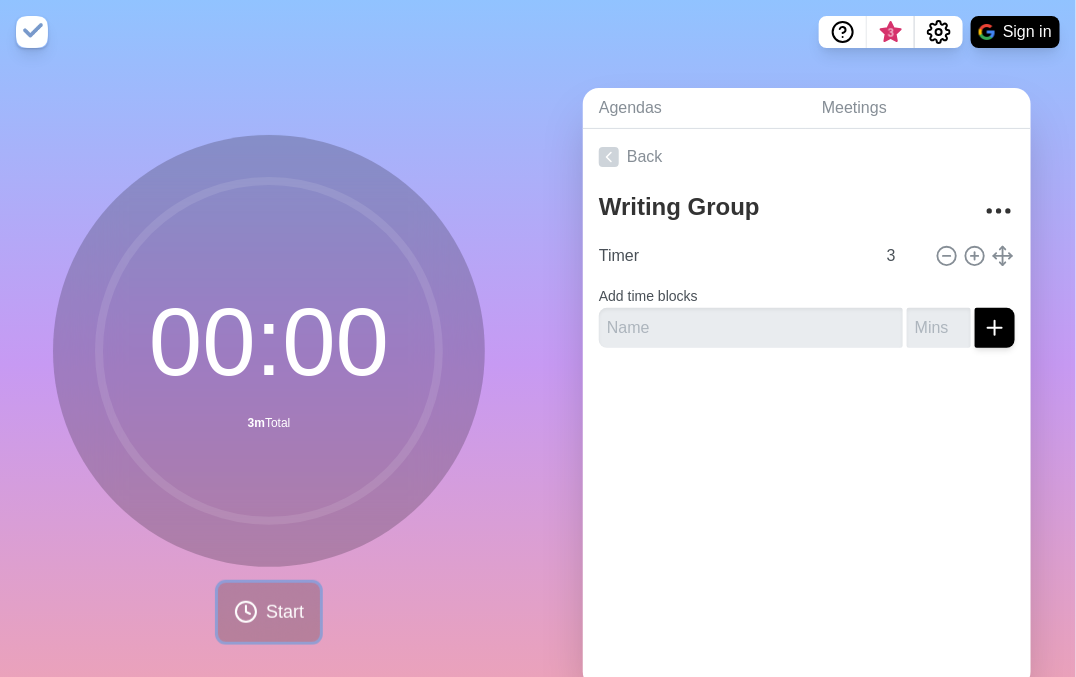 click on "Start" at bounding box center (269, 612) 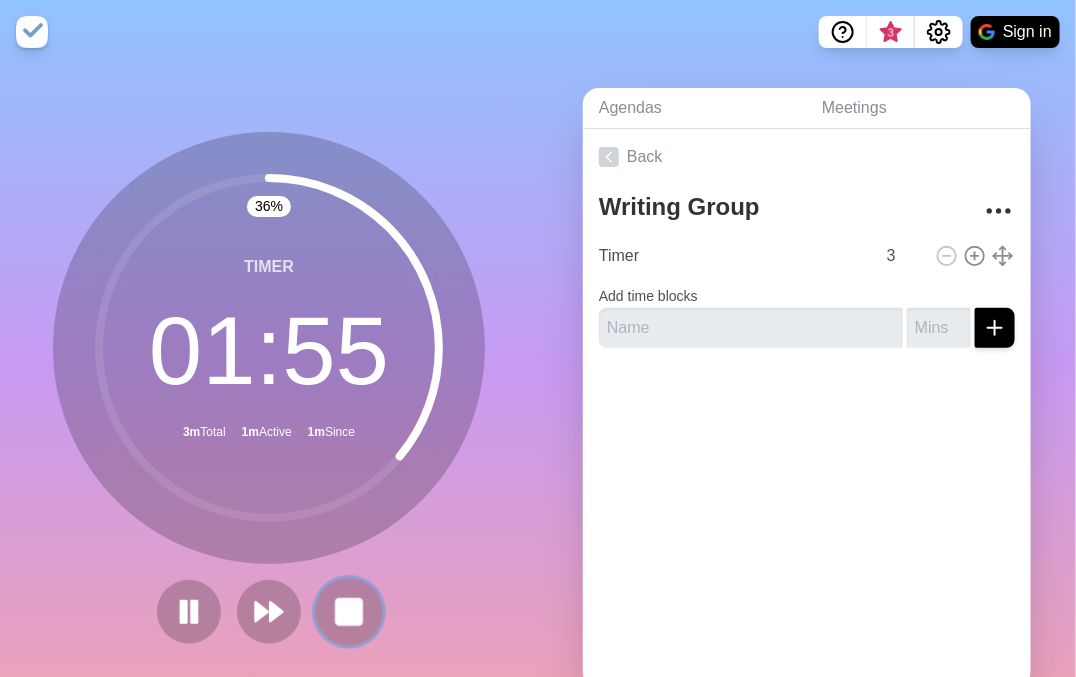click 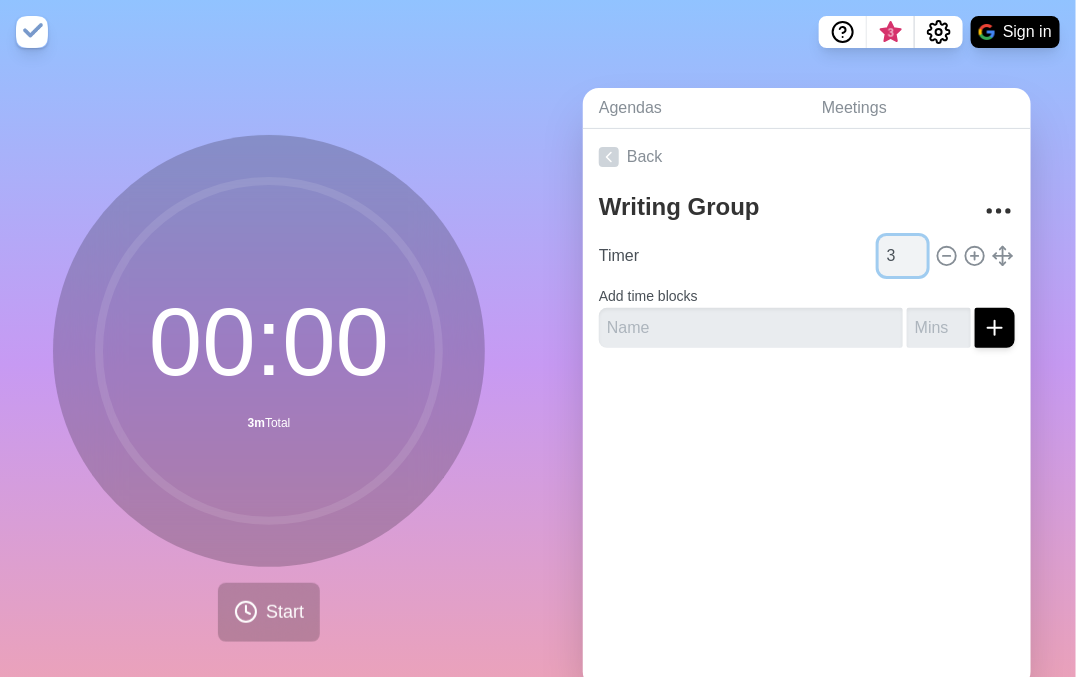 click on "3" at bounding box center (903, 256) 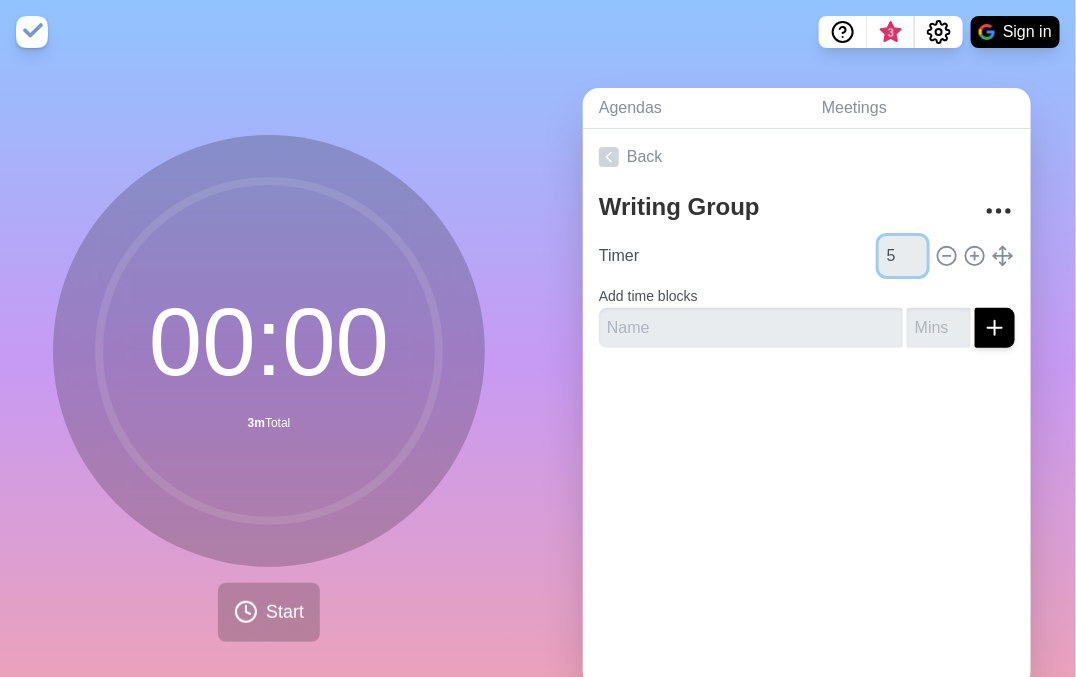 type on "5" 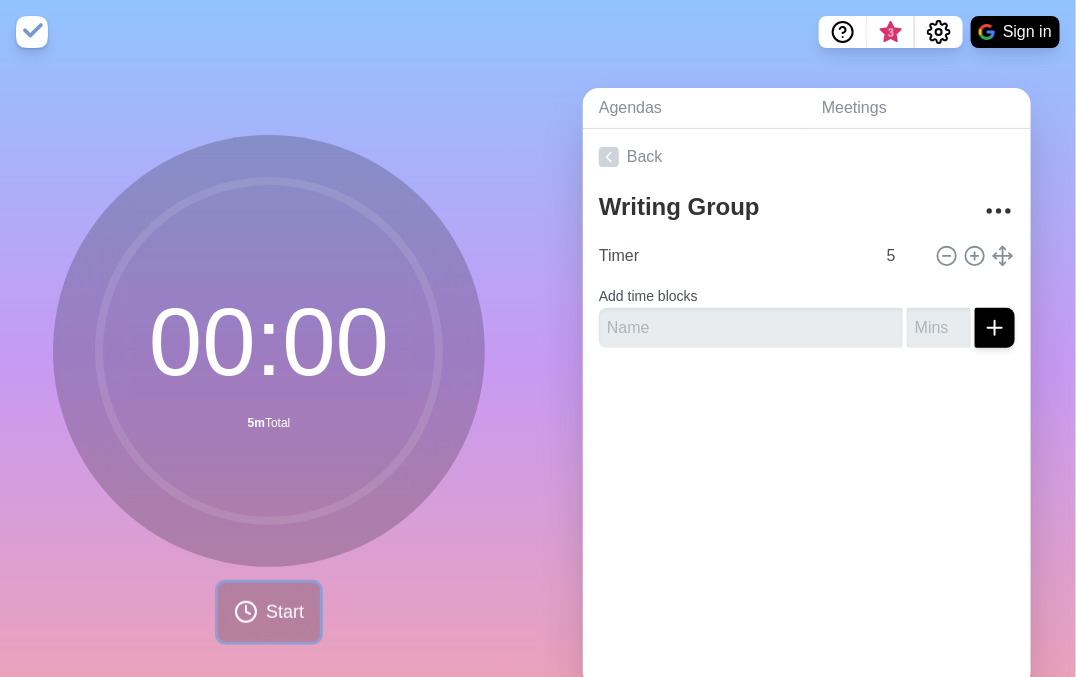 click on "Start" at bounding box center (285, 612) 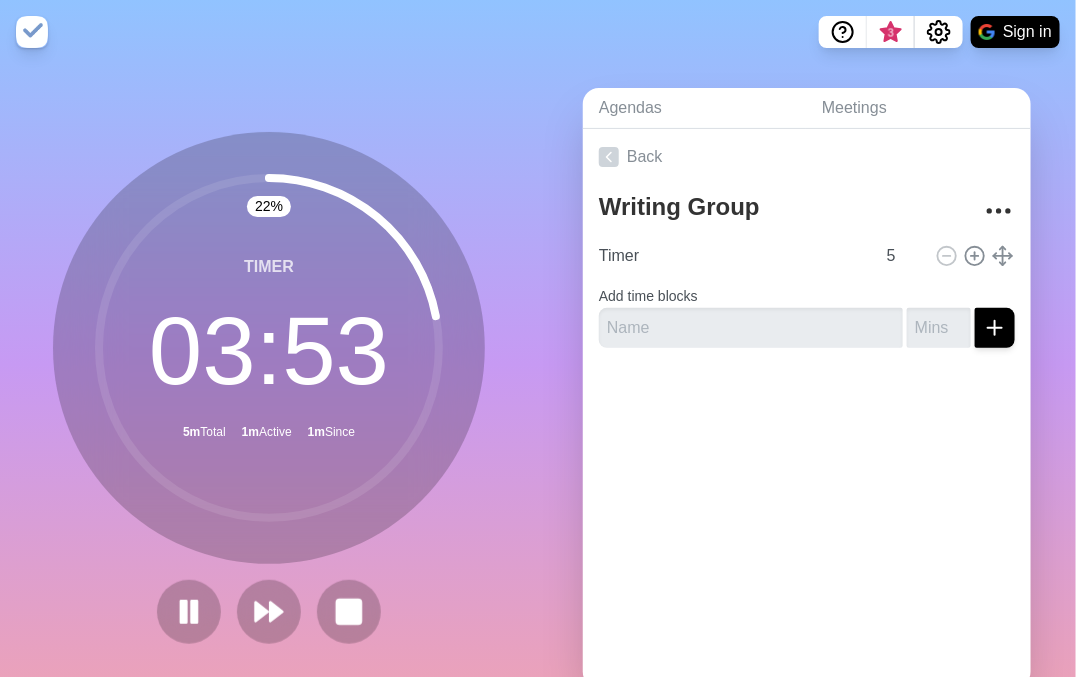click on "22 %   Timer     03 : 53   5m
Total   1m
Active   1m
Since" at bounding box center (269, 348) 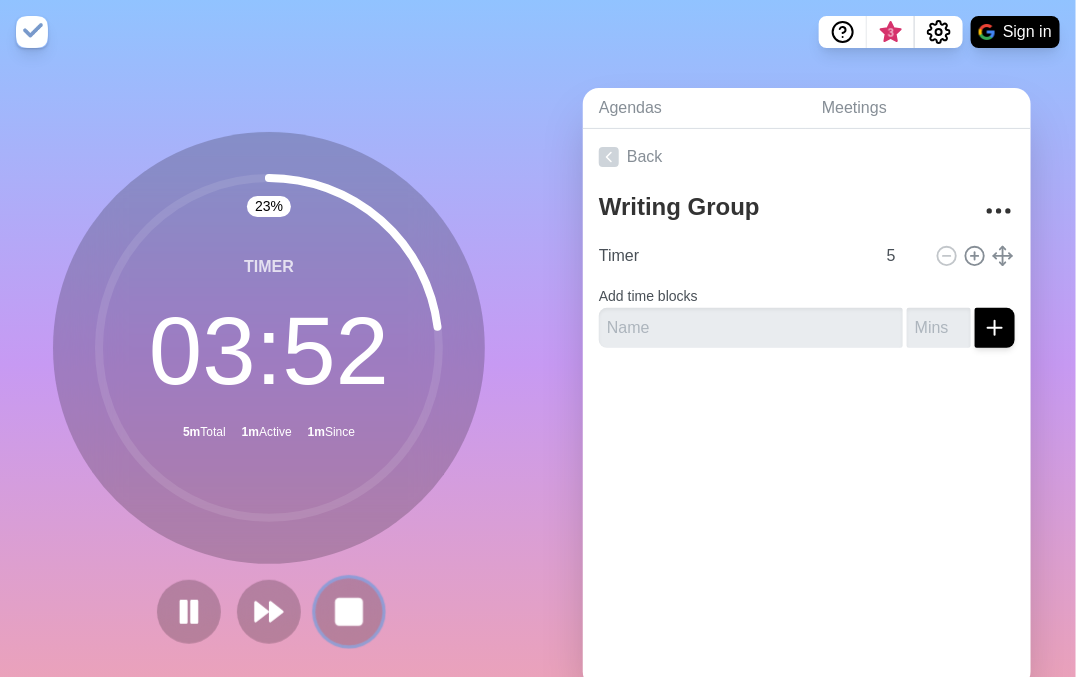 click 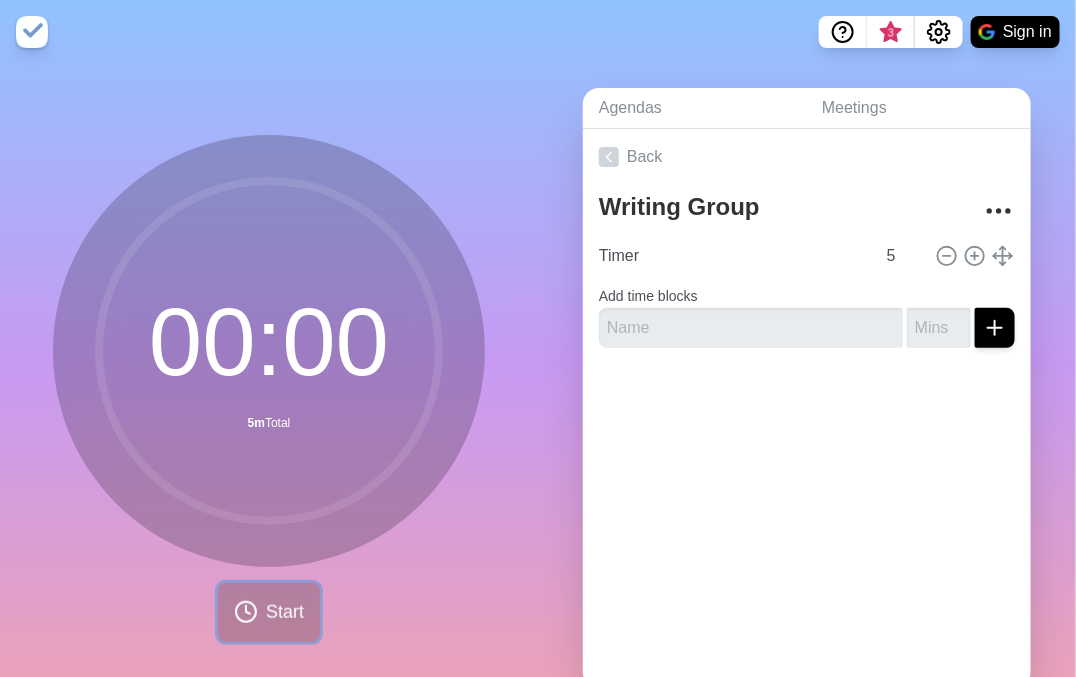 click on "Start" at bounding box center (285, 612) 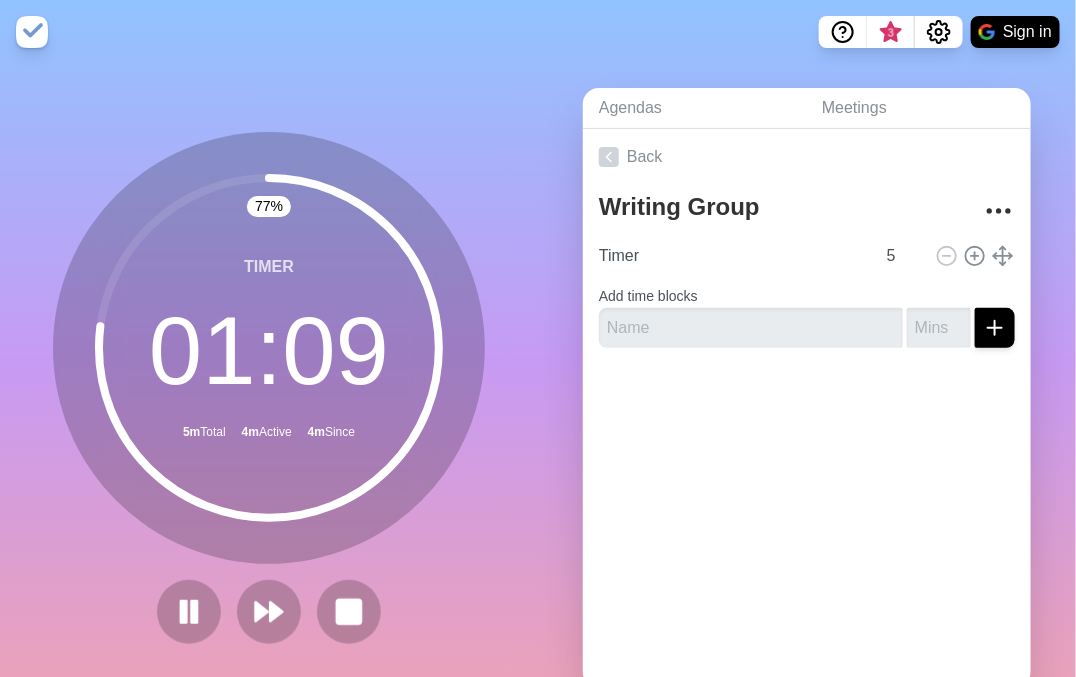 click on "77 %   Timer     01 : 09   5m
Total   4m
Active   4m
Since" at bounding box center (269, 396) 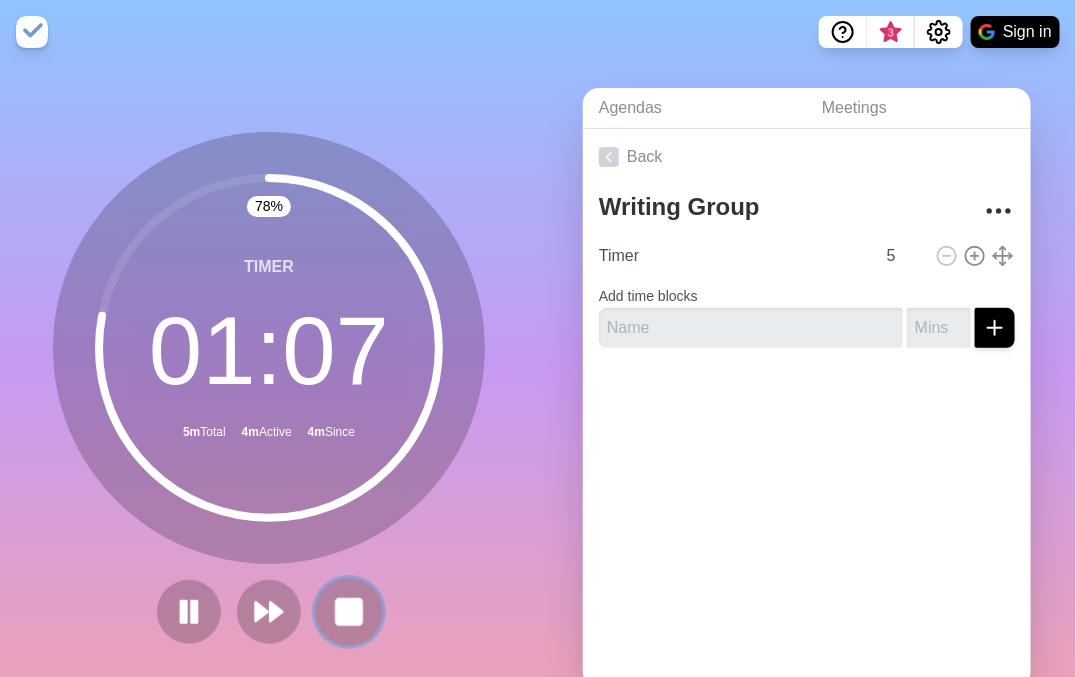 click 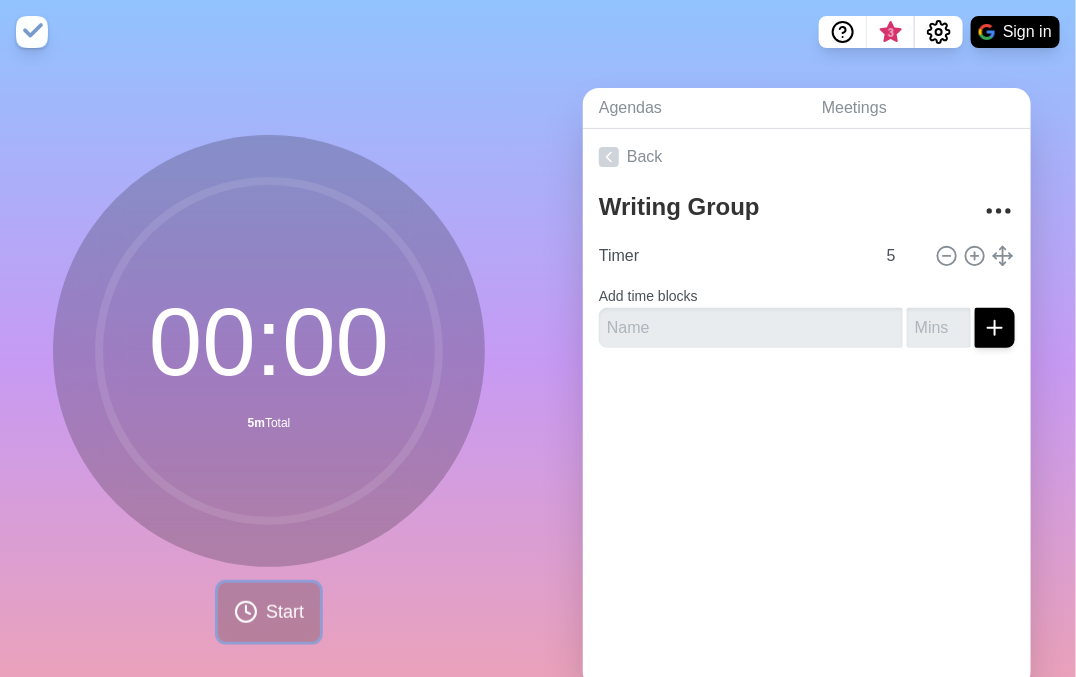 click on "Start" at bounding box center [269, 612] 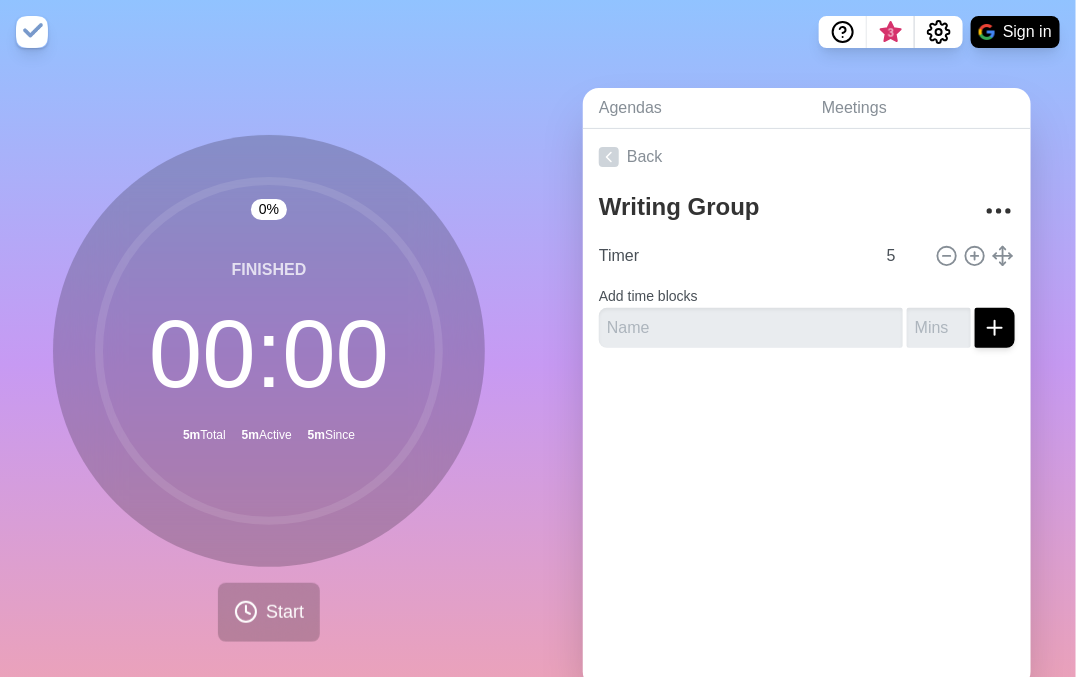 click on "0 %     Finished   00 : 00   5m
Total   5m
Active   5m
Since           Start" at bounding box center (269, 388) 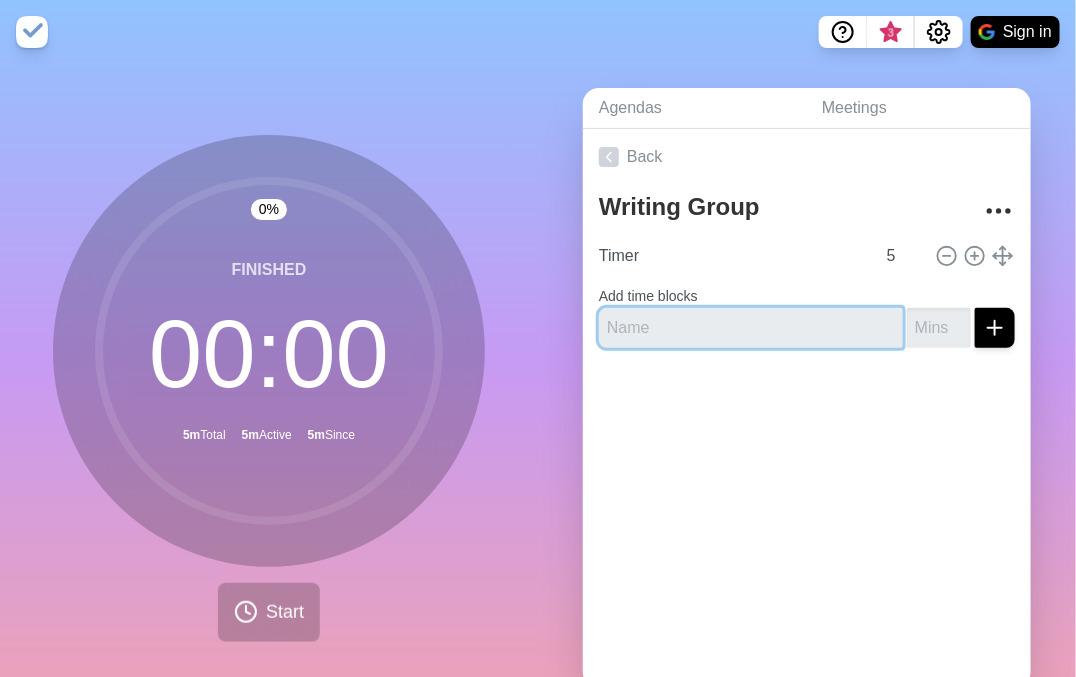 drag, startPoint x: 815, startPoint y: 311, endPoint x: 663, endPoint y: 341, distance: 154.93224 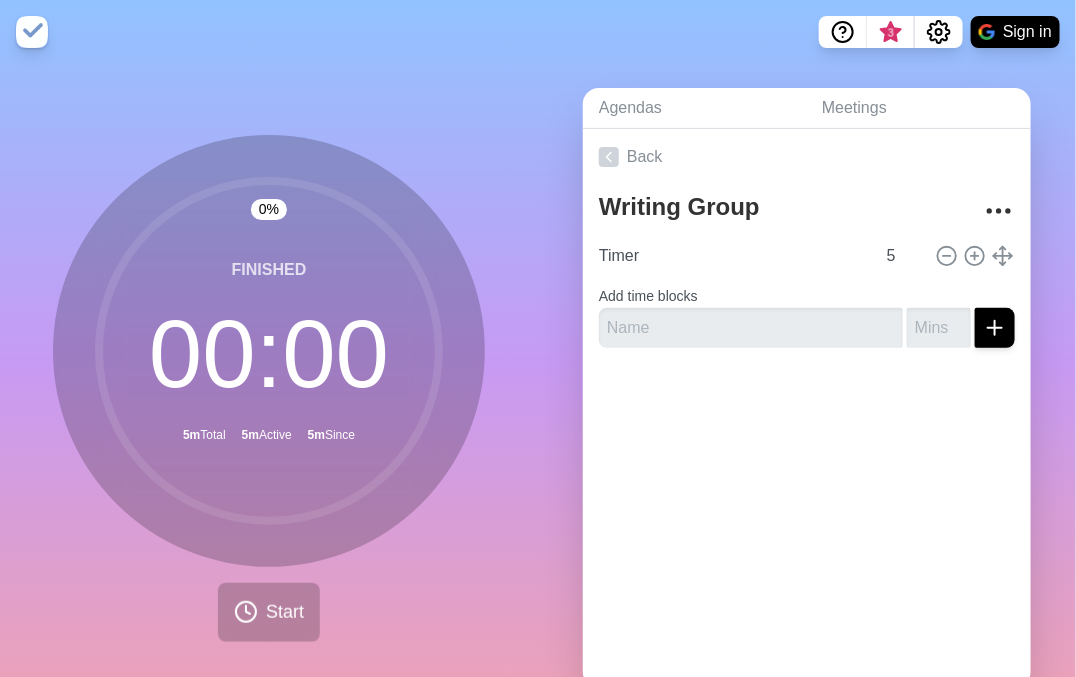 click on "0 %     Finished   00 : 00   5m
Total   5m
Active   5m
Since           Start" at bounding box center [269, 396] 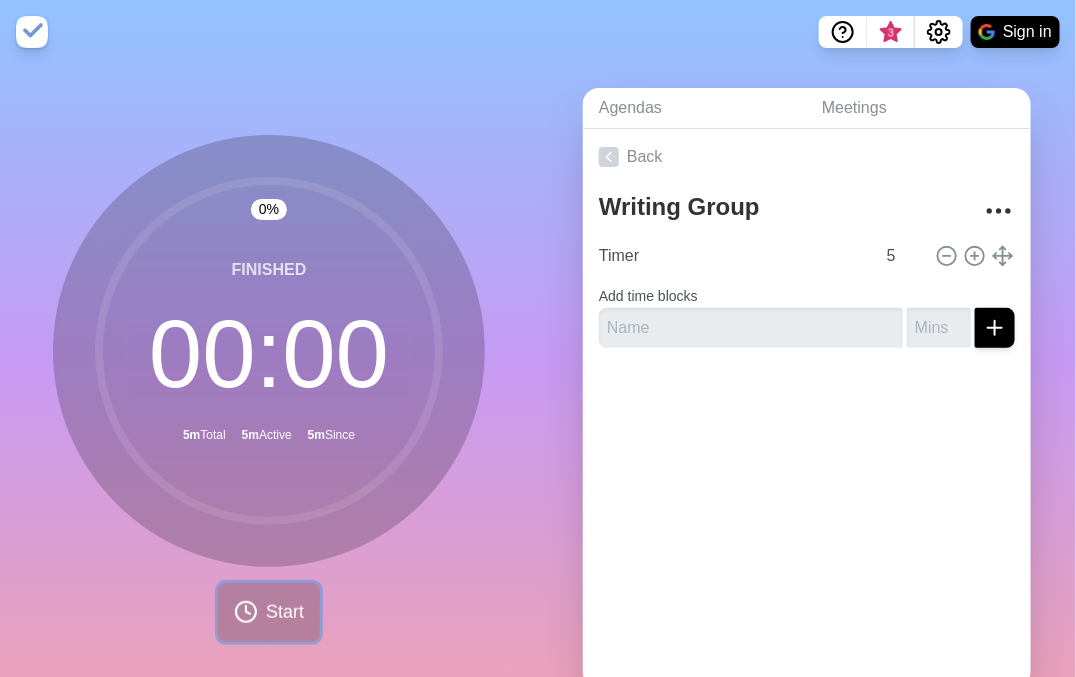 click on "Start" at bounding box center [269, 612] 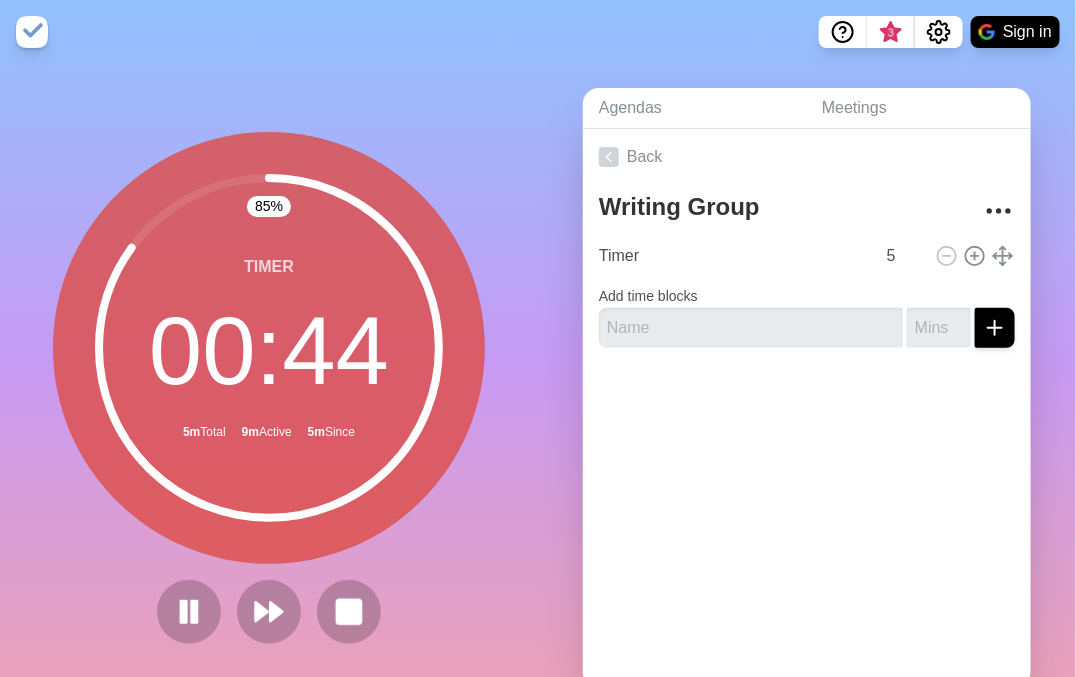 click 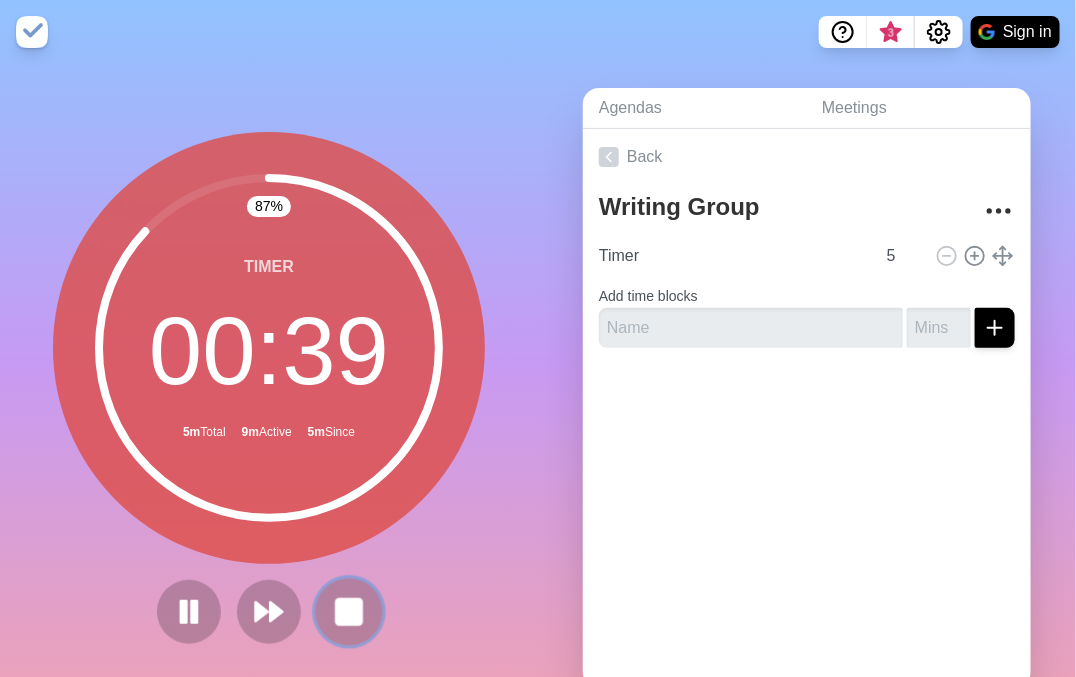 click 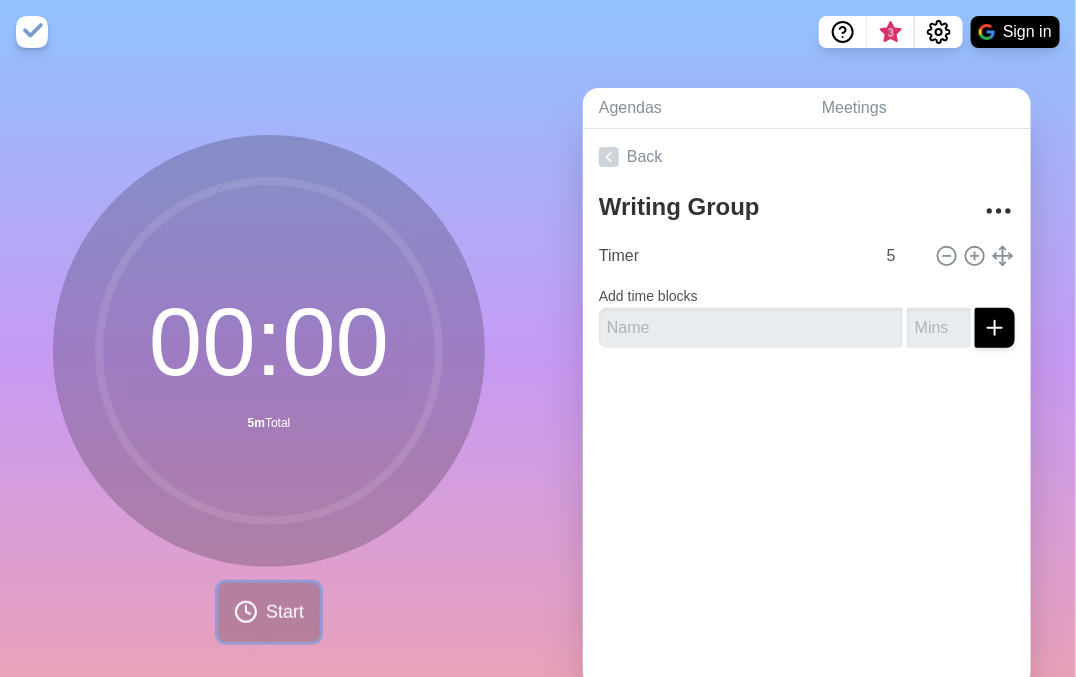 drag, startPoint x: 247, startPoint y: 601, endPoint x: 491, endPoint y: 625, distance: 245.17749 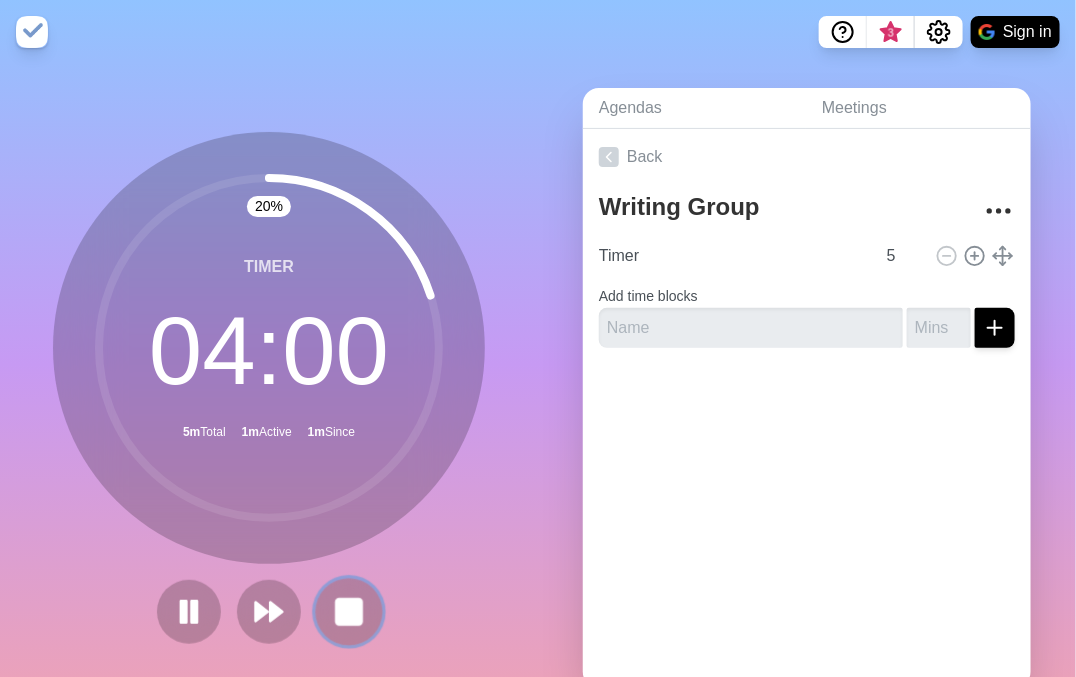 click 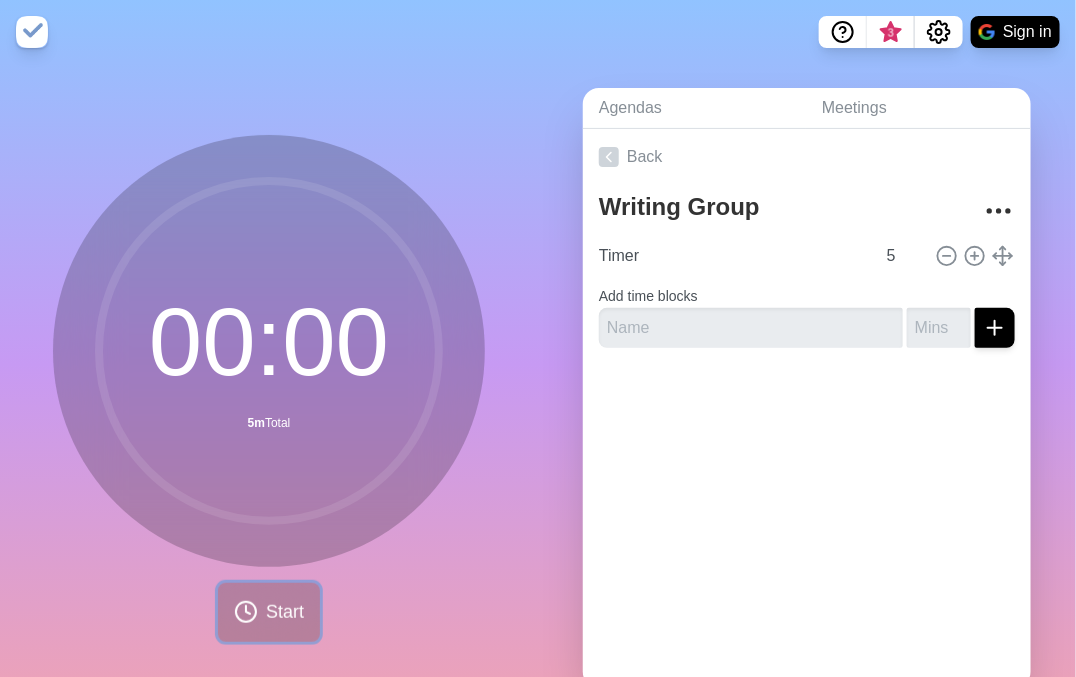 click on "Start" at bounding box center [285, 612] 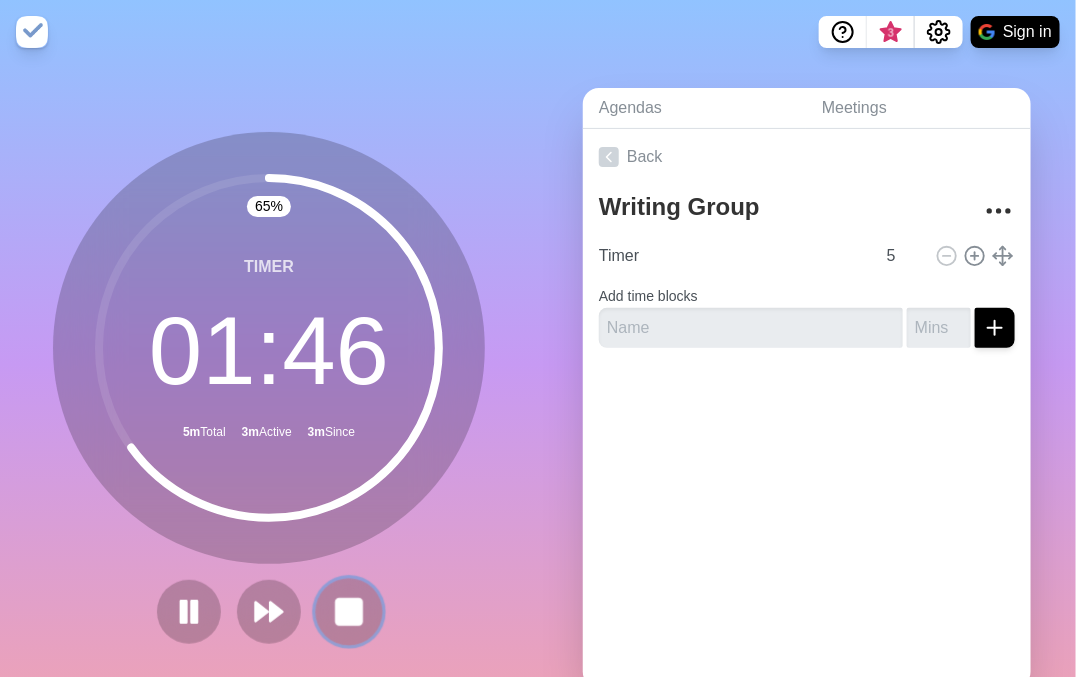 click 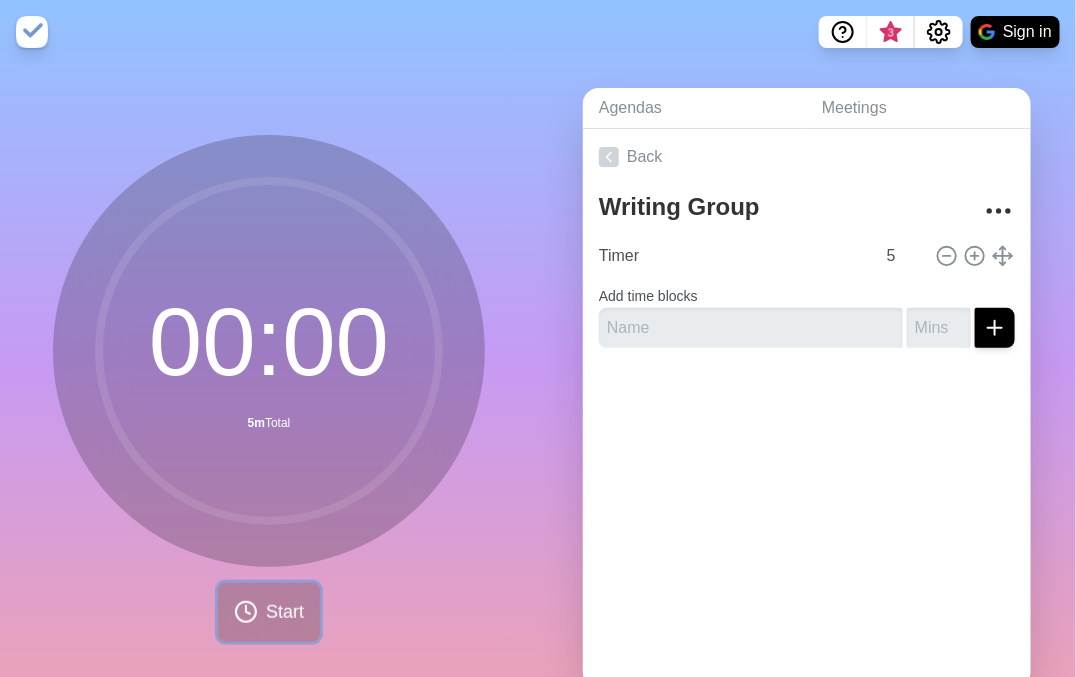 drag, startPoint x: 286, startPoint y: 598, endPoint x: 406, endPoint y: 610, distance: 120.59851 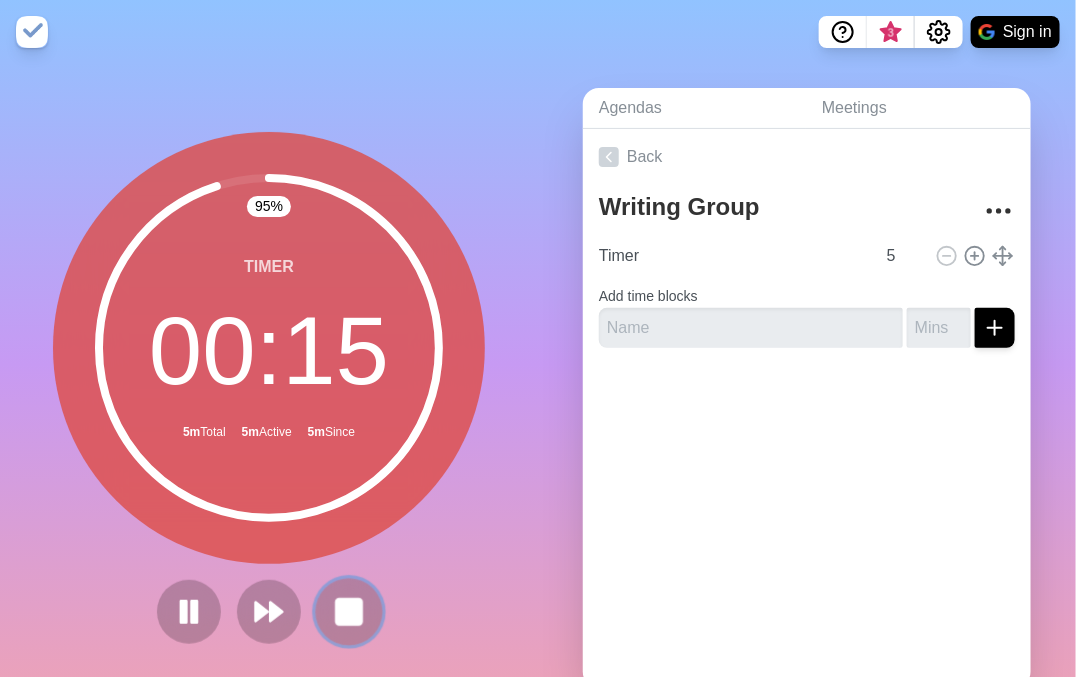 click 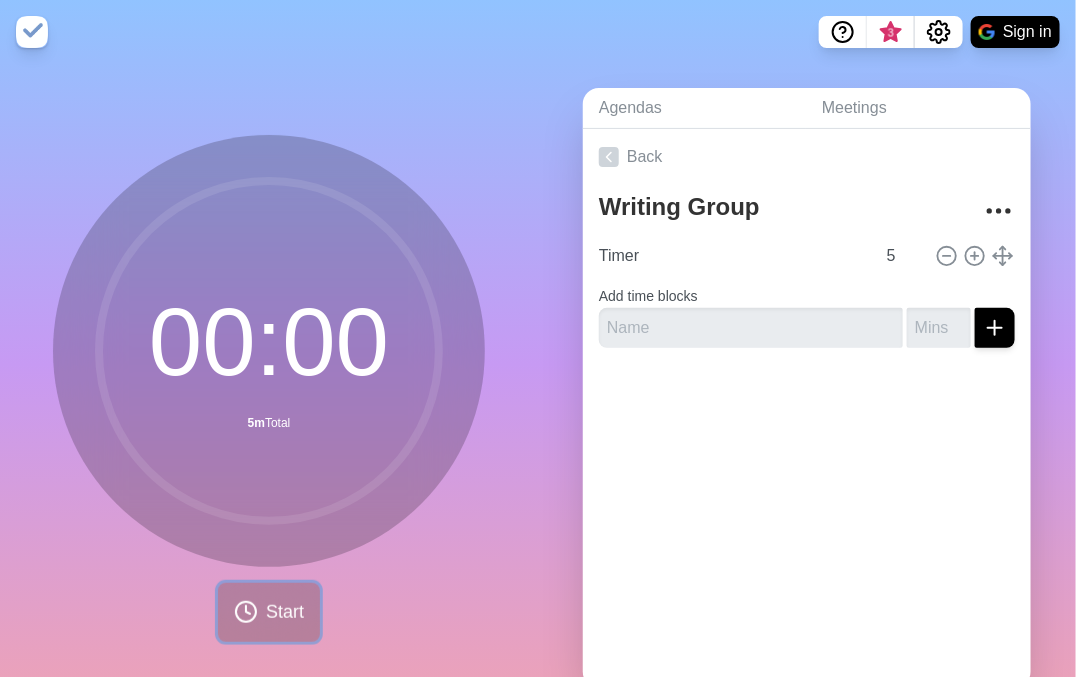 click on "Start" at bounding box center (269, 612) 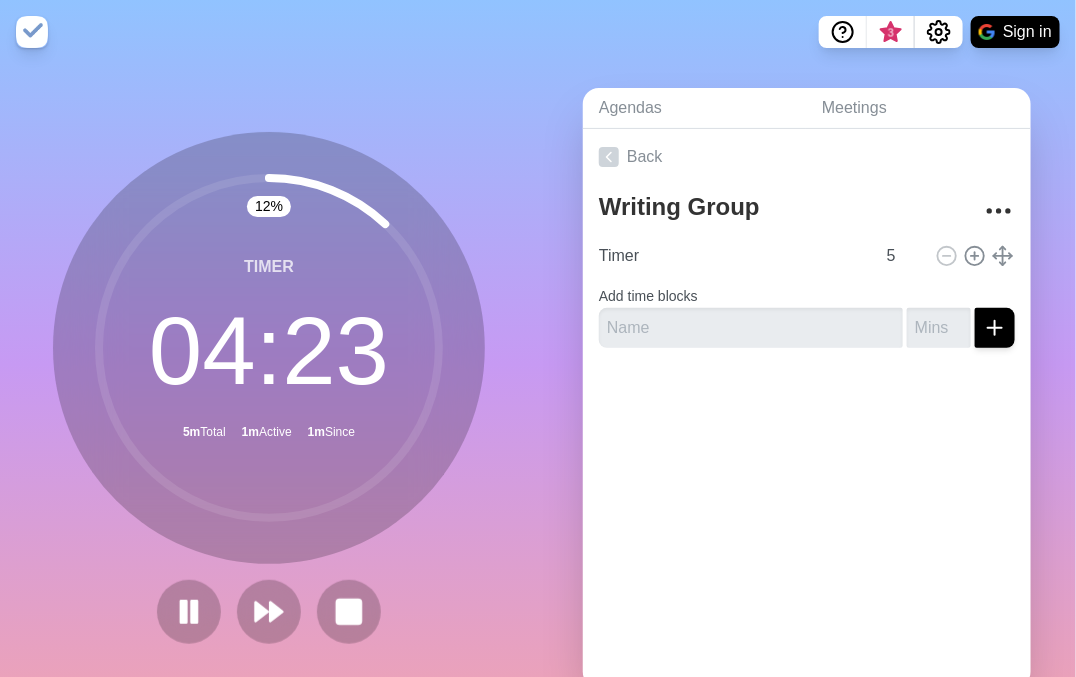 click 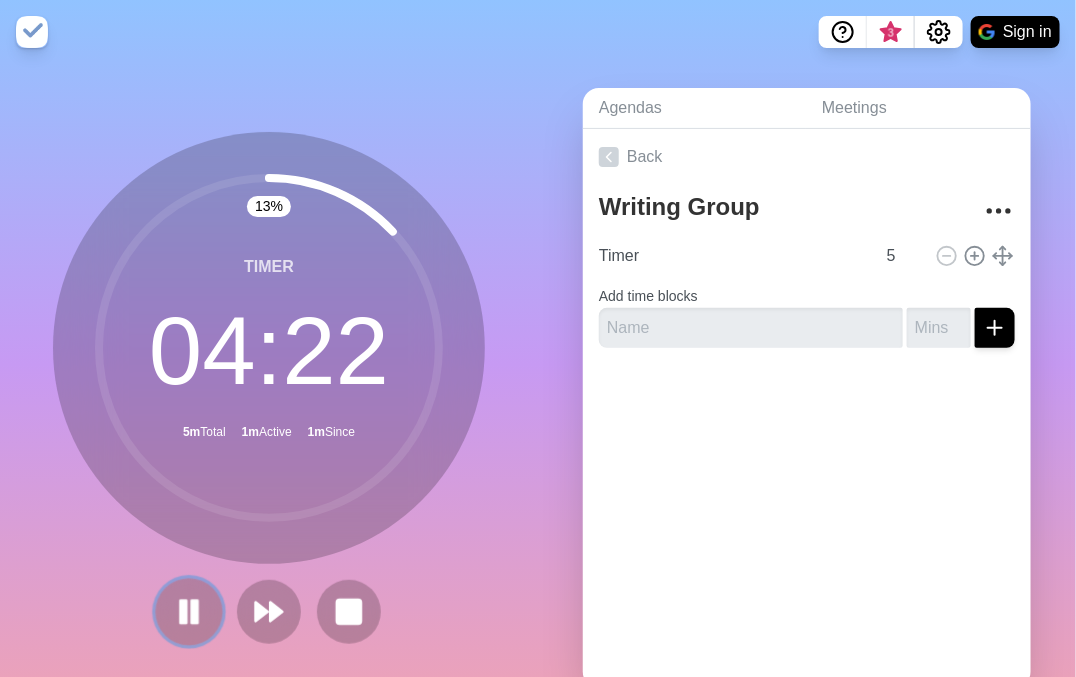 click at bounding box center (188, 611) 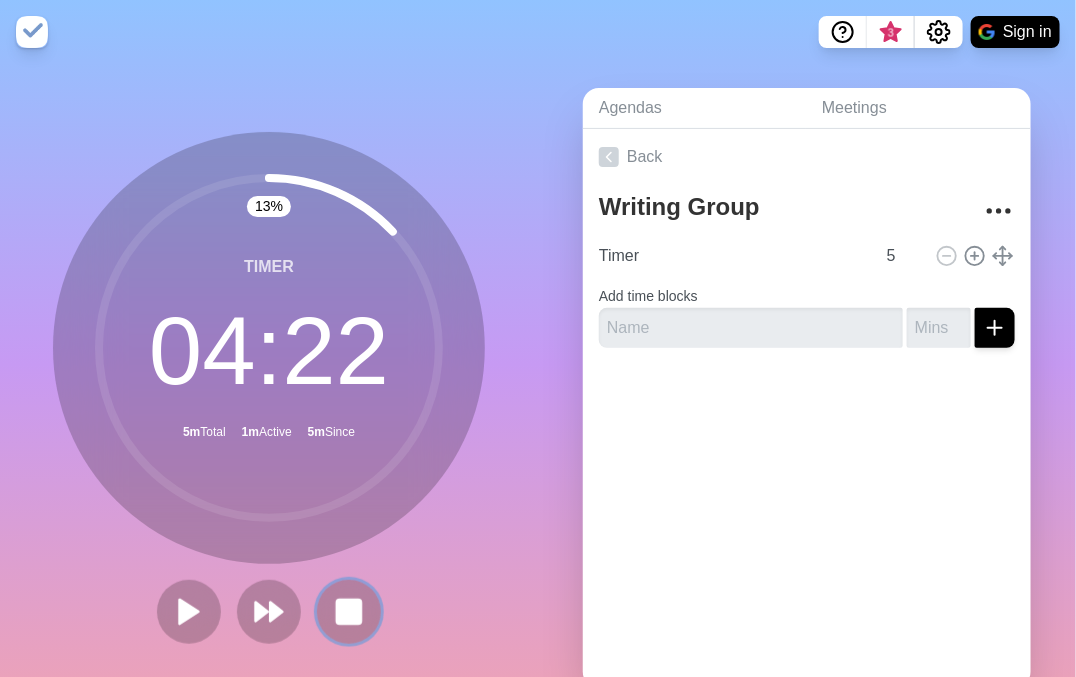 drag, startPoint x: 336, startPoint y: 590, endPoint x: 527, endPoint y: 630, distance: 195.14354 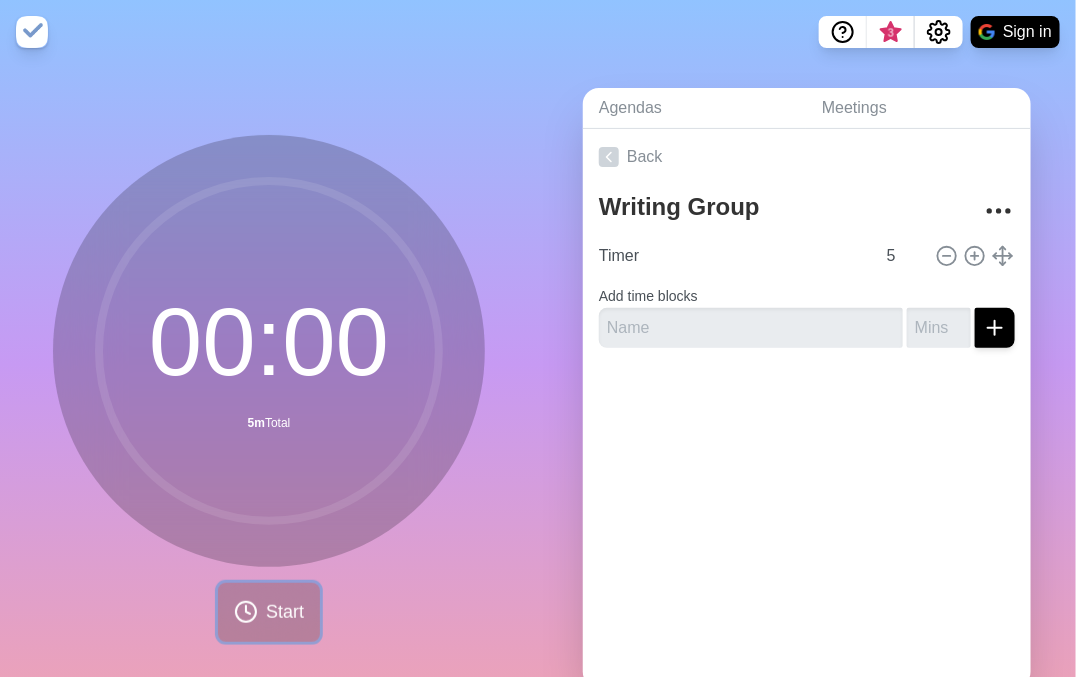 click on "Start" at bounding box center [269, 612] 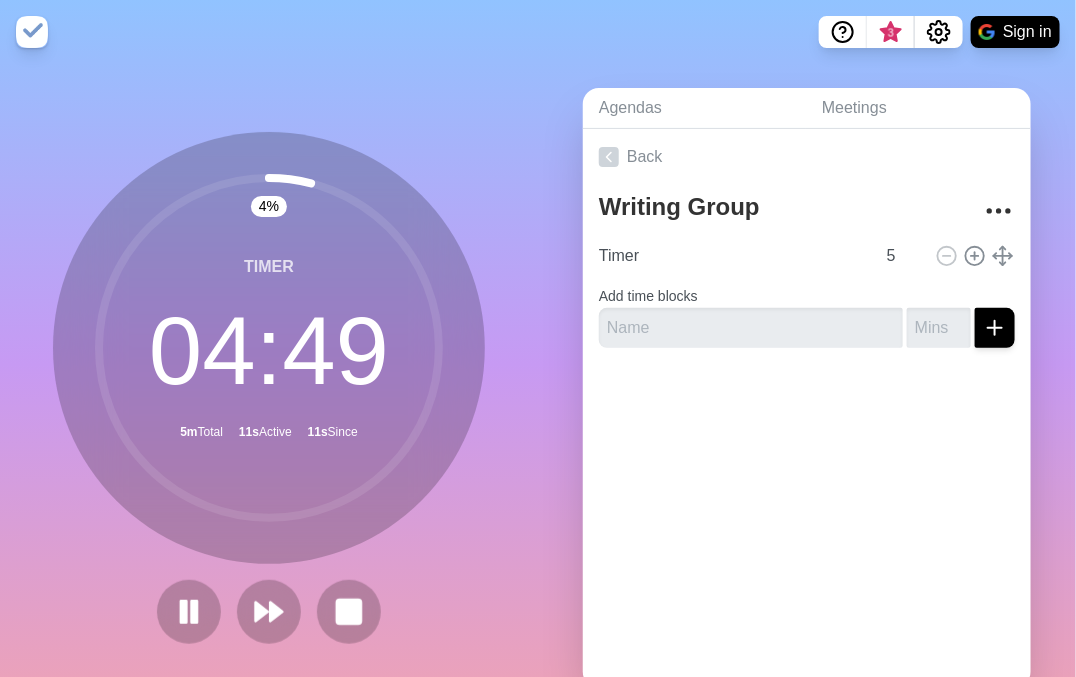 click on "4 %   Timer     04 : 49   5m
Total   11s
Active   11s
Since" at bounding box center [269, 396] 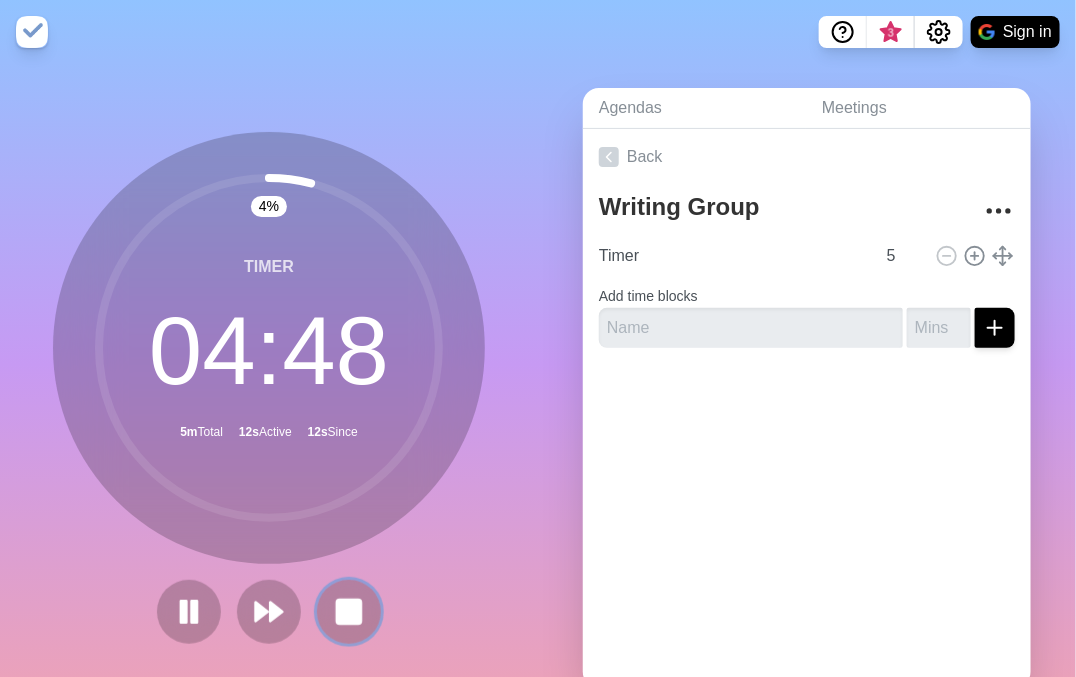 click 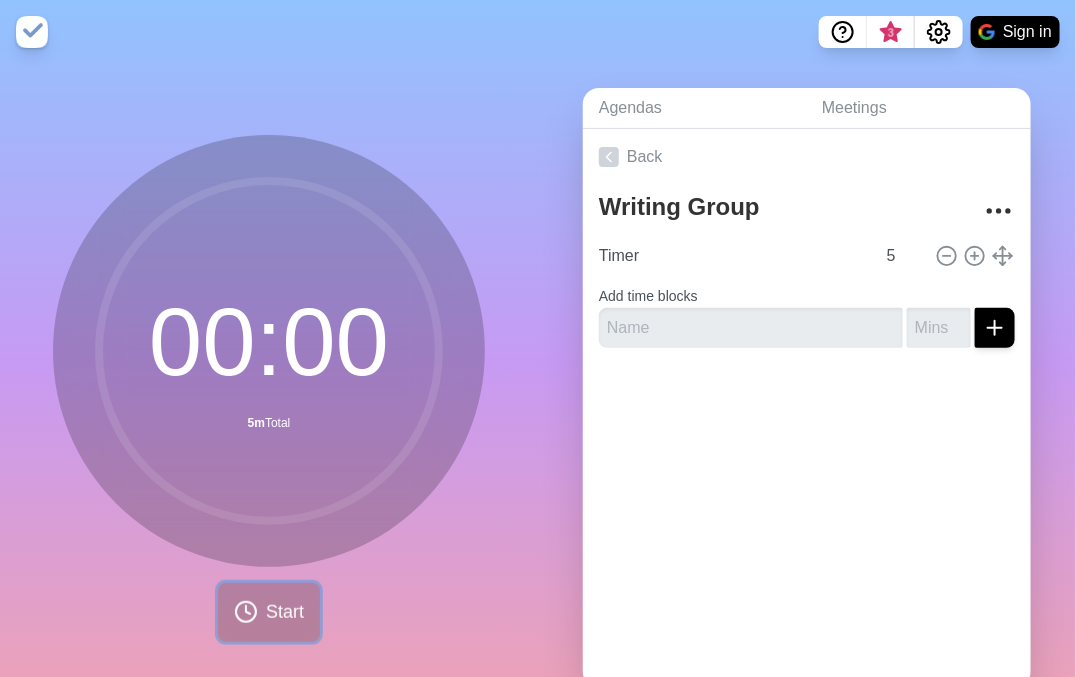 click on "Start" at bounding box center (285, 612) 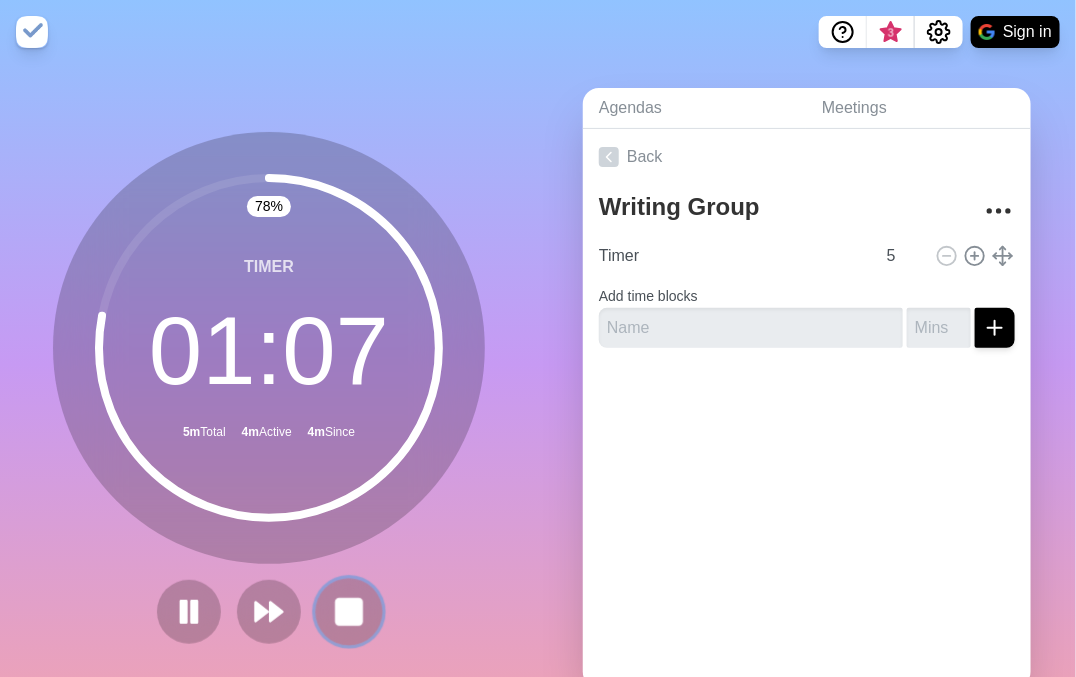 click at bounding box center (348, 611) 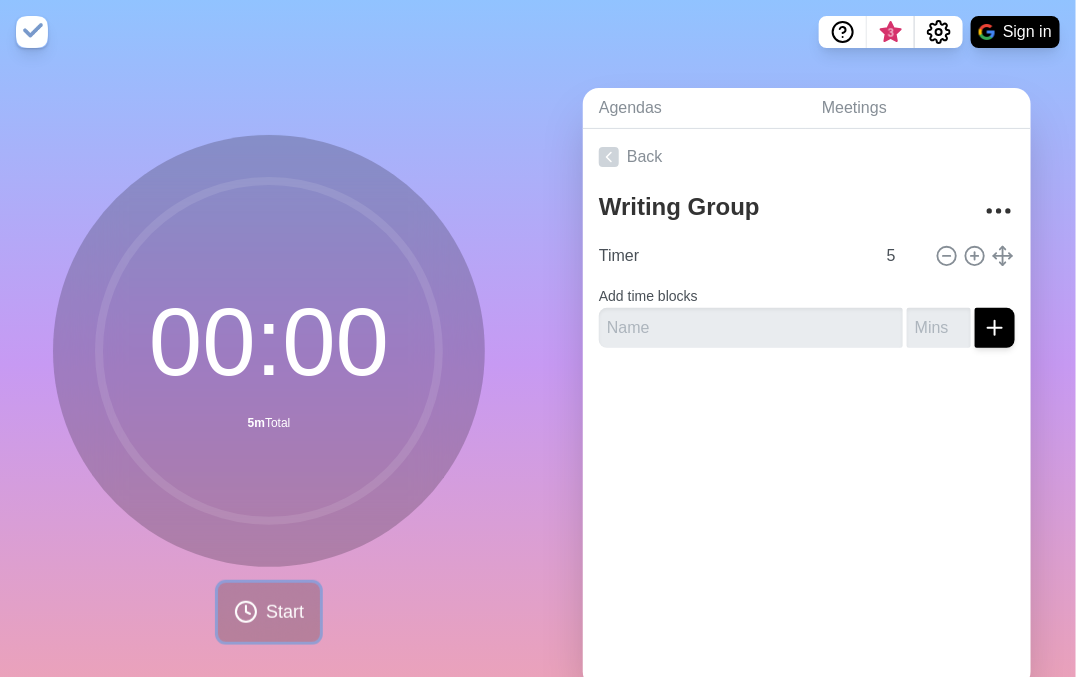 click on "Start" at bounding box center [269, 612] 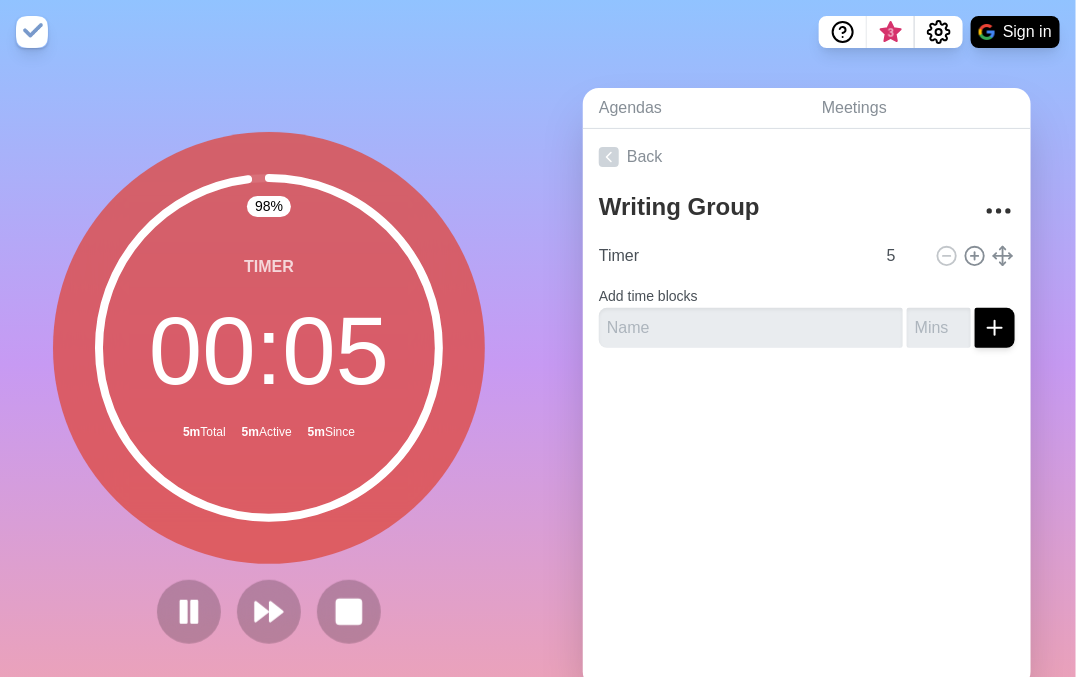 click on "98 %   Timer     00 : 05   5m
Total   5m
Active   5m
Since" at bounding box center (269, 396) 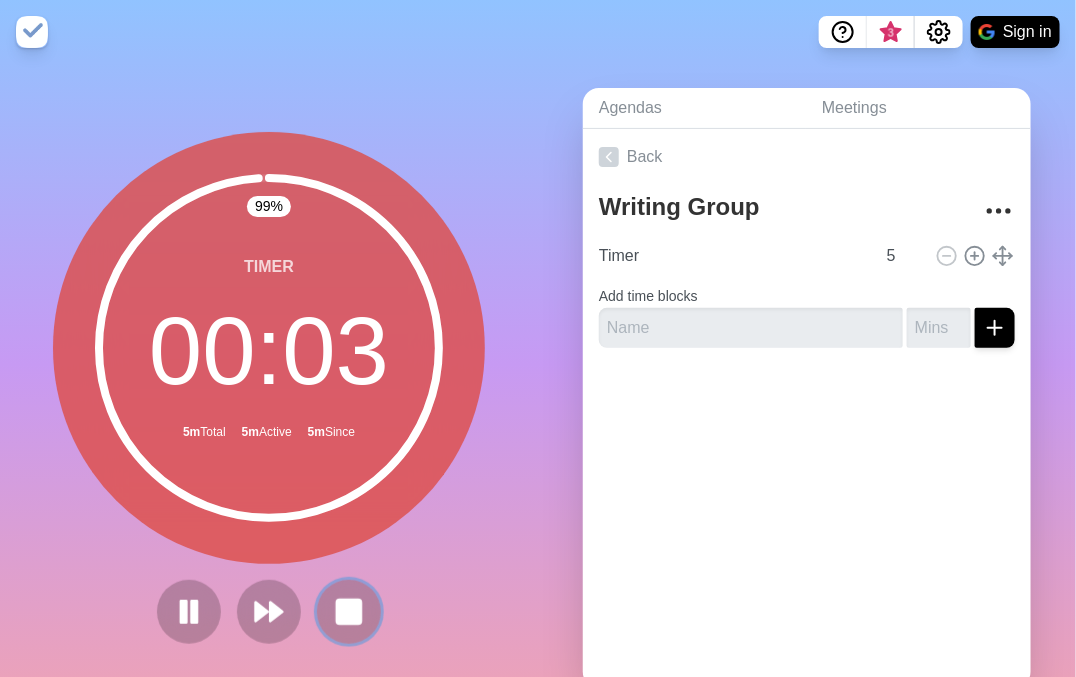 click 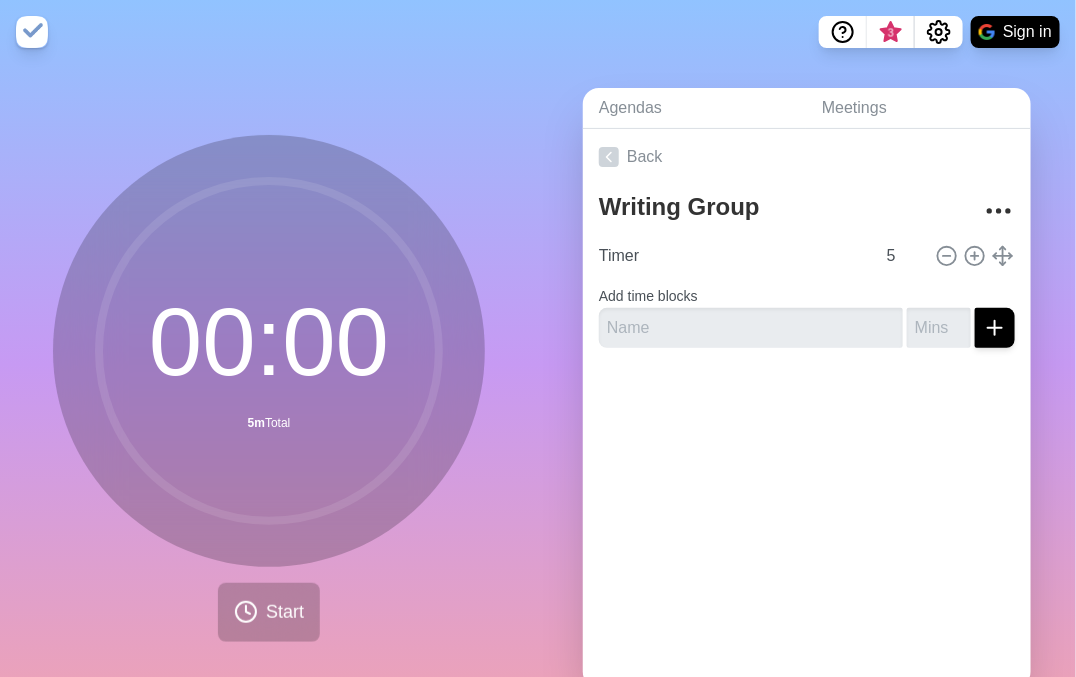 click on "00 : 00   5m
Total             Start" at bounding box center [269, 388] 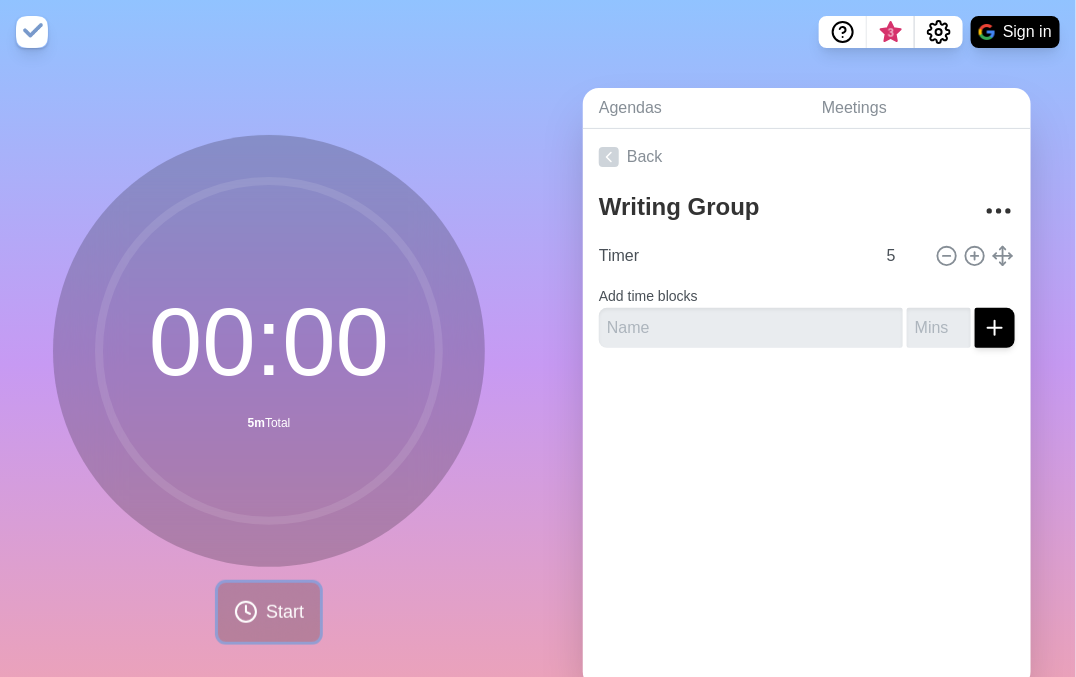 click on "Start" at bounding box center [269, 612] 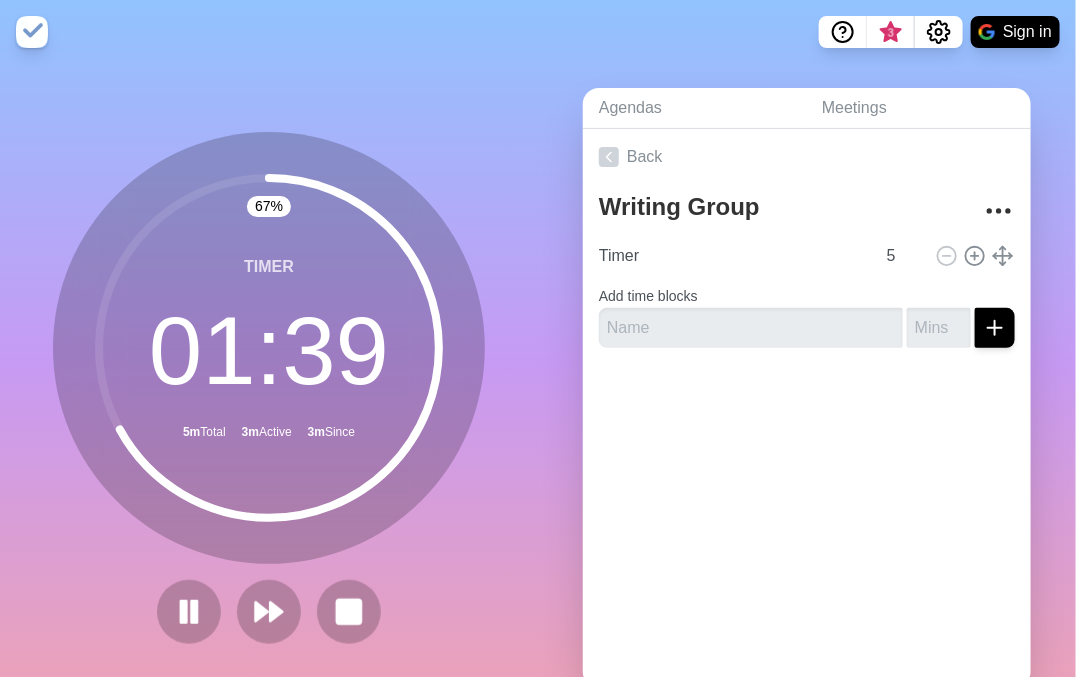 click on "67 %   Timer     01 : 39   5m
Total   3m
Active   3m
Since" at bounding box center [269, 396] 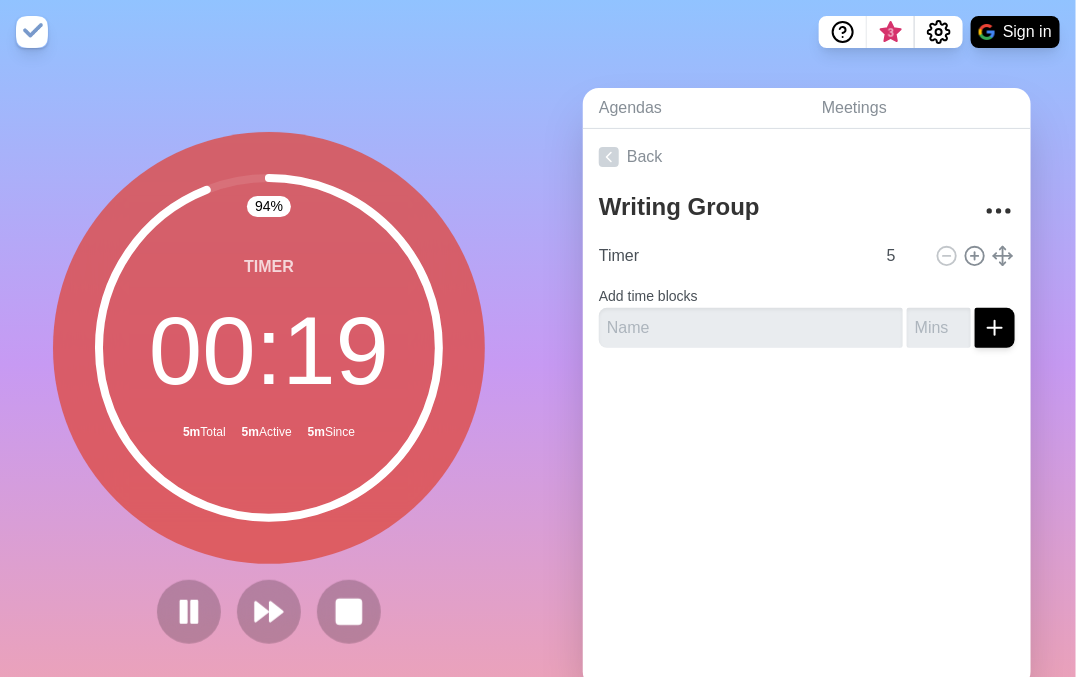 click on "94 %   Timer     00 : 19   5m
Total   5m
Active   5m
Since" at bounding box center (269, 396) 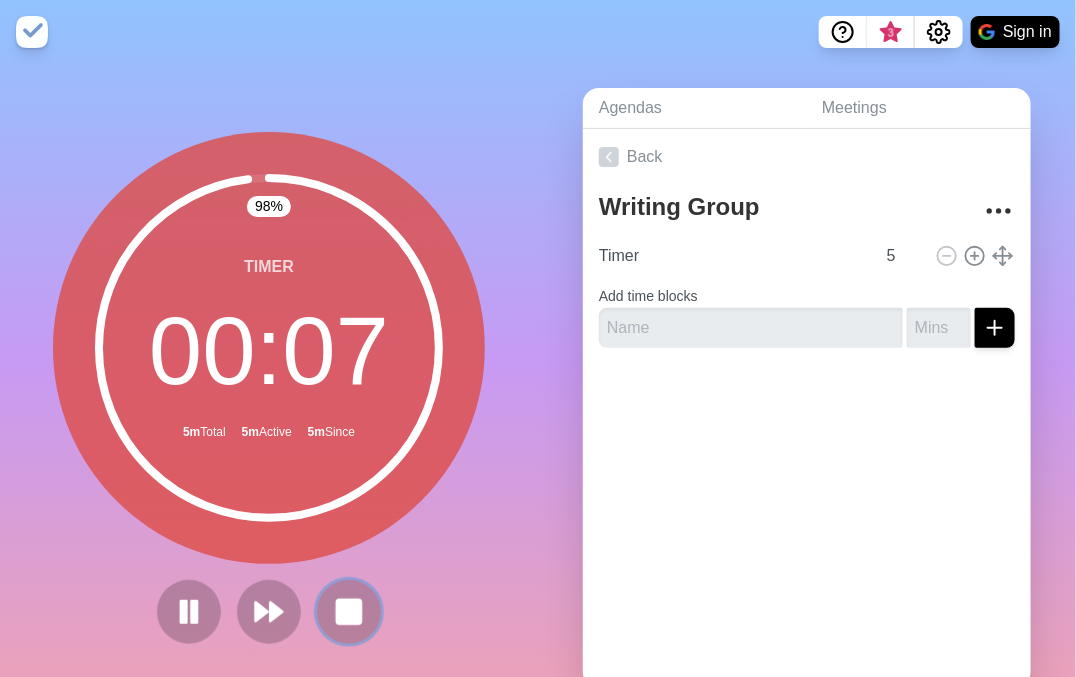 click 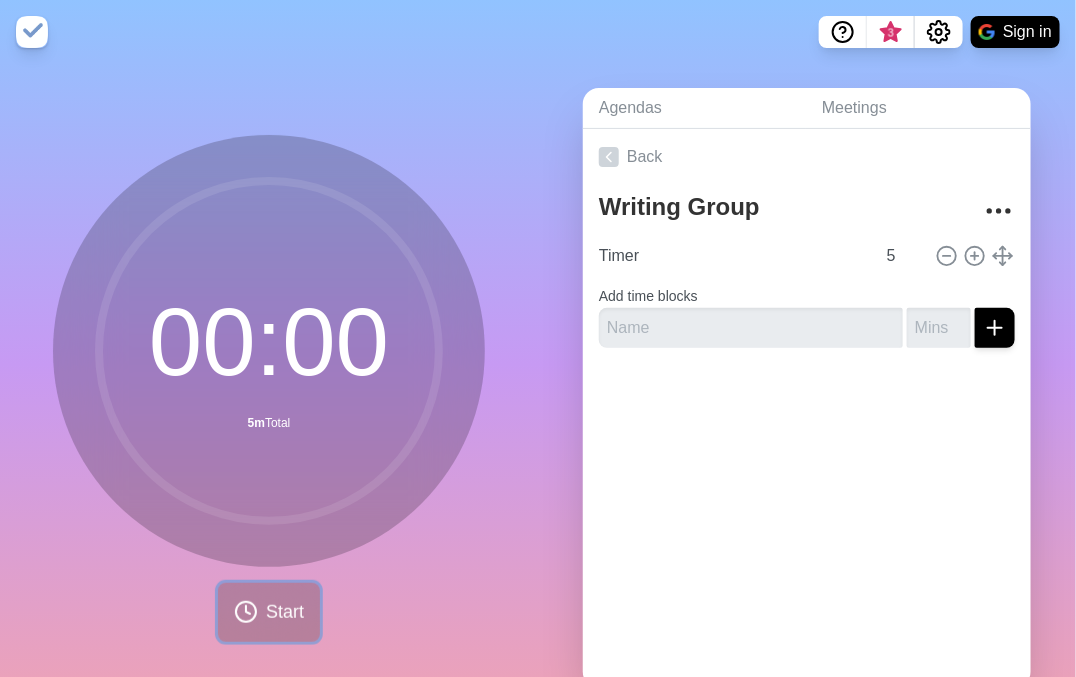 click on "Start" at bounding box center (285, 612) 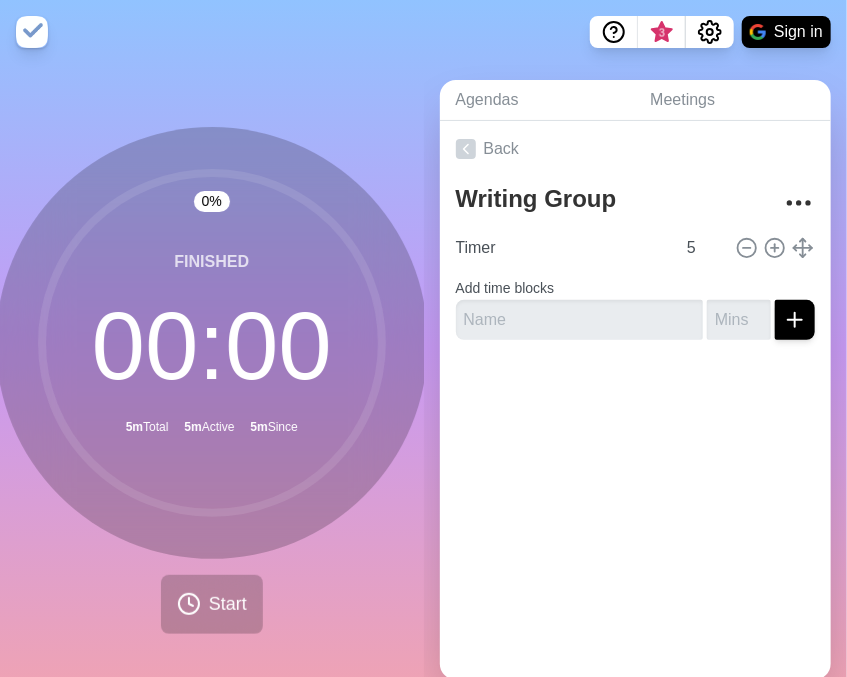 click on "0 %     Finished   00 : 00   5m
Total   5m
Active   5m
Since           Start" at bounding box center (212, 380) 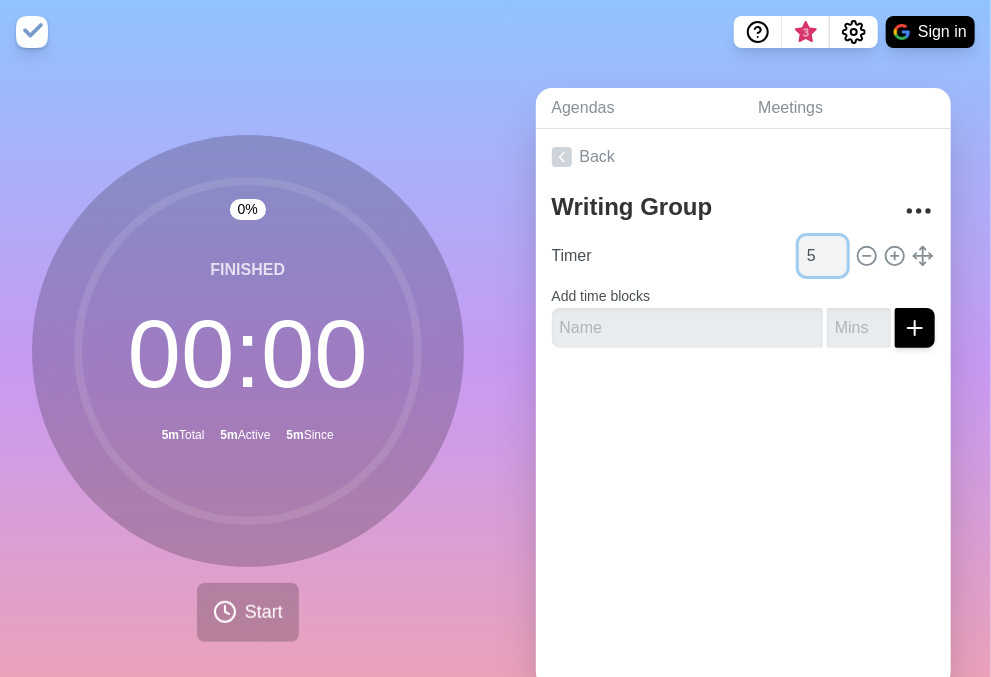 click on "5" at bounding box center (823, 256) 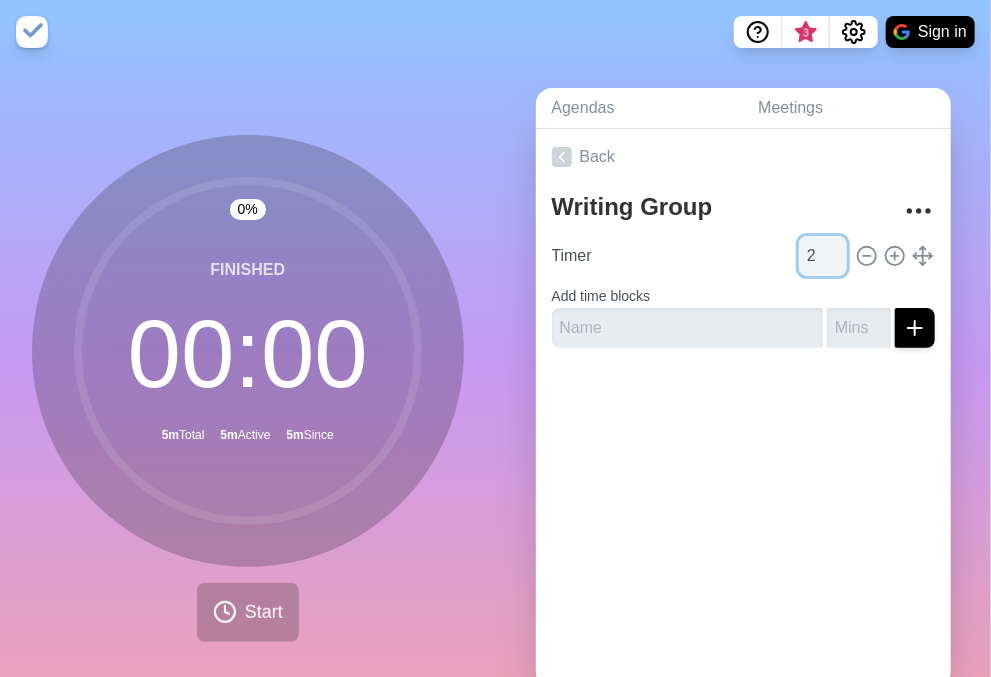 type on "2" 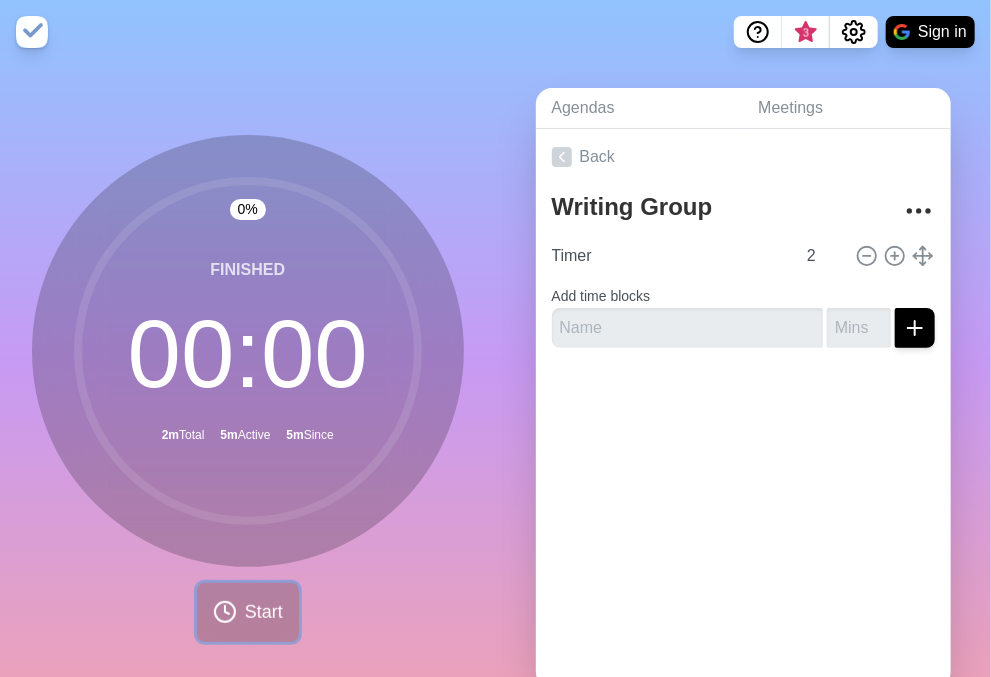 click on "Start" at bounding box center [248, 612] 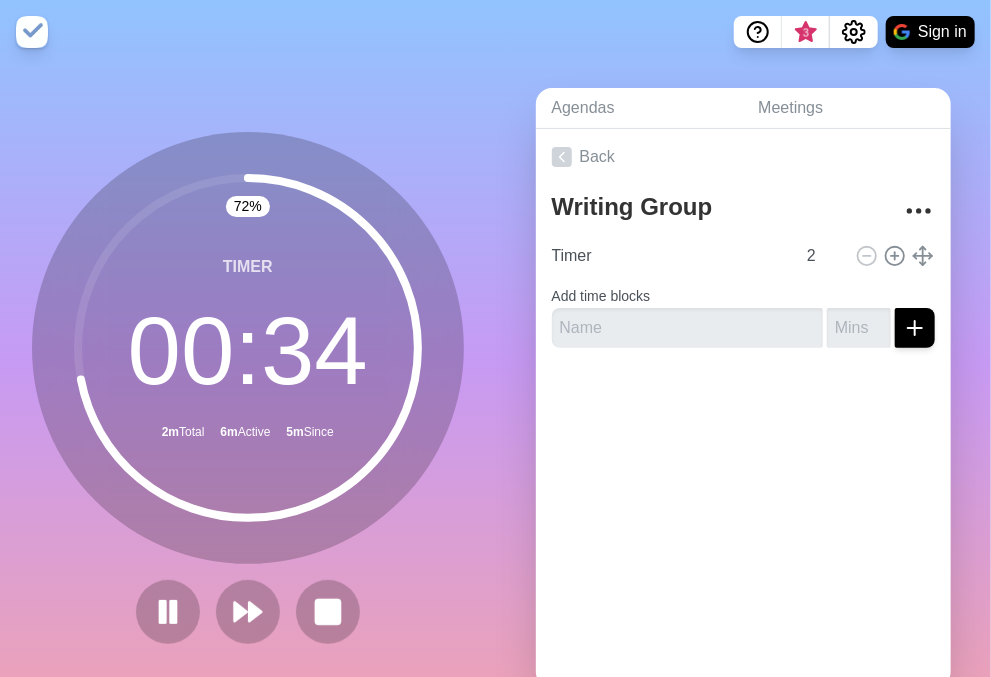 click 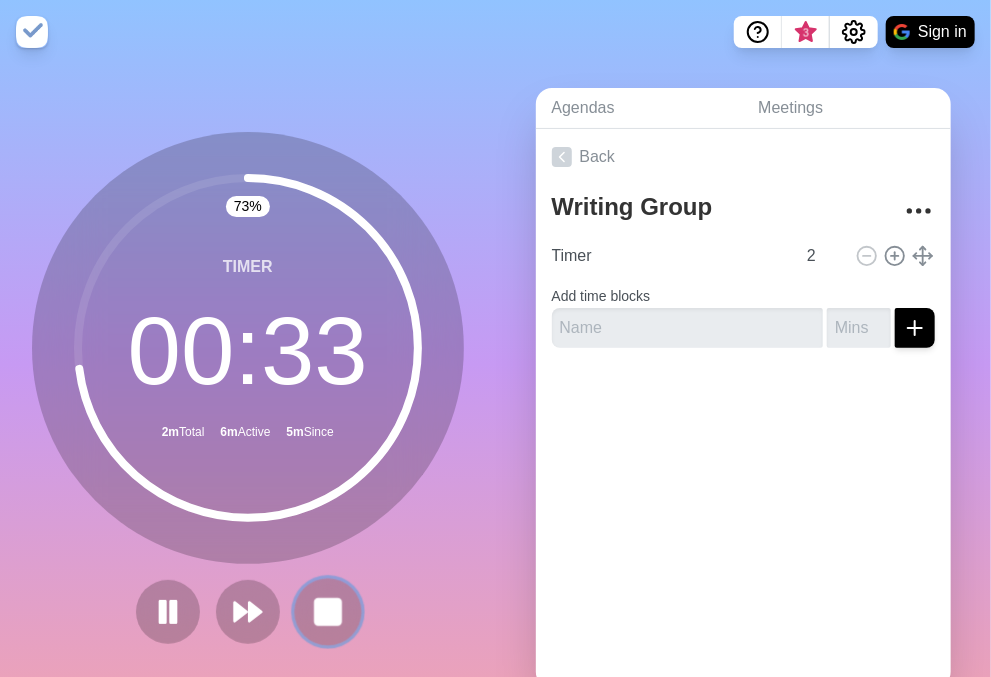 click 